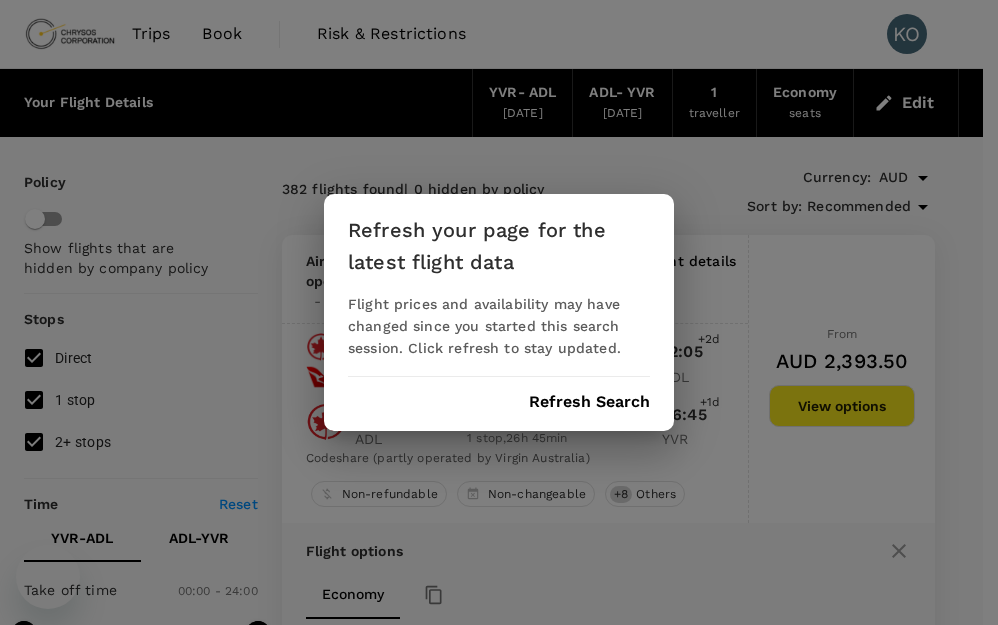 scroll, scrollTop: 35, scrollLeft: 0, axis: vertical 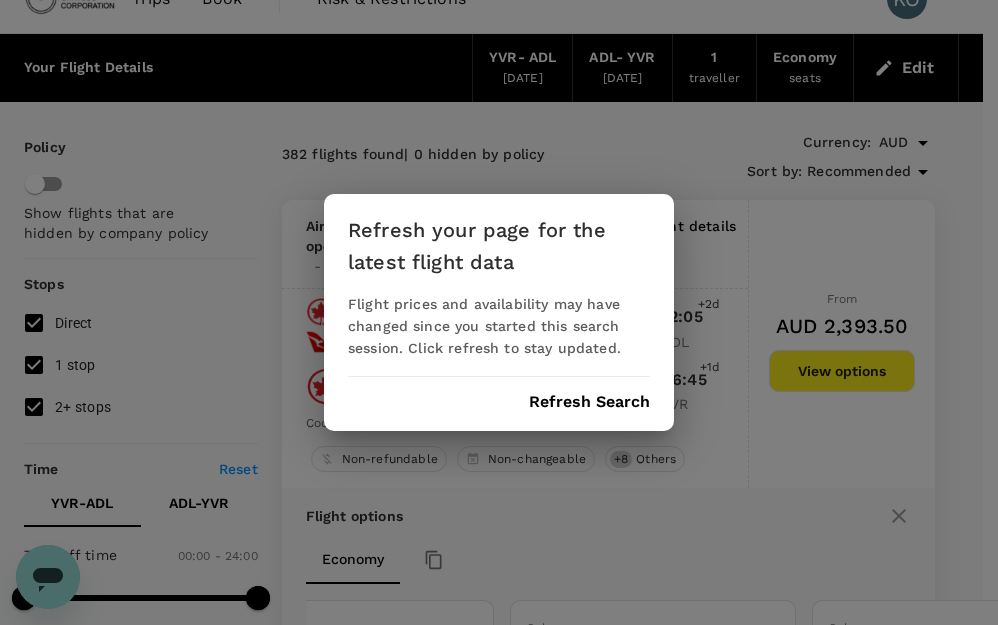 click on "Refresh Search" at bounding box center [589, 402] 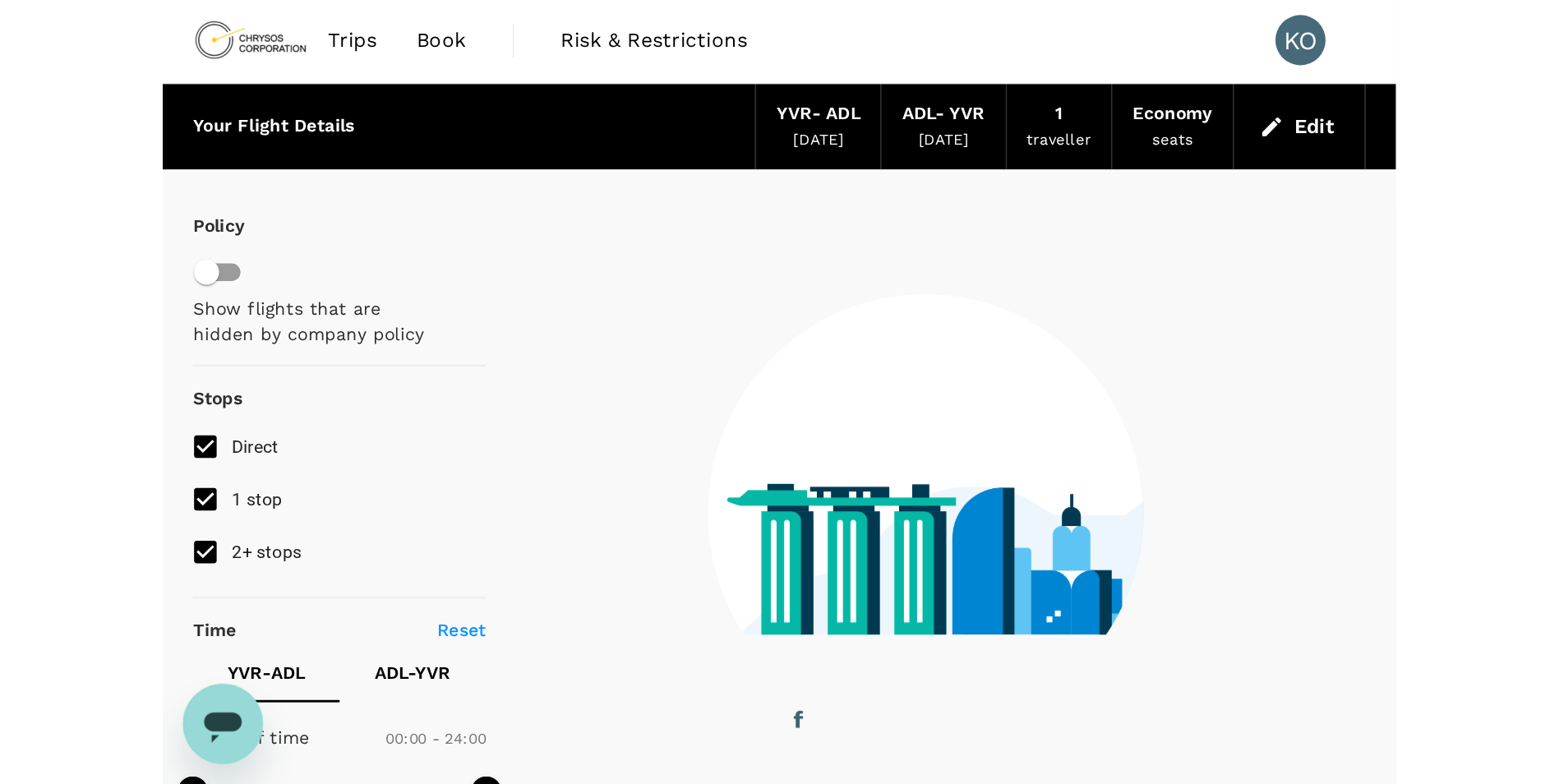 scroll, scrollTop: 0, scrollLeft: 0, axis: both 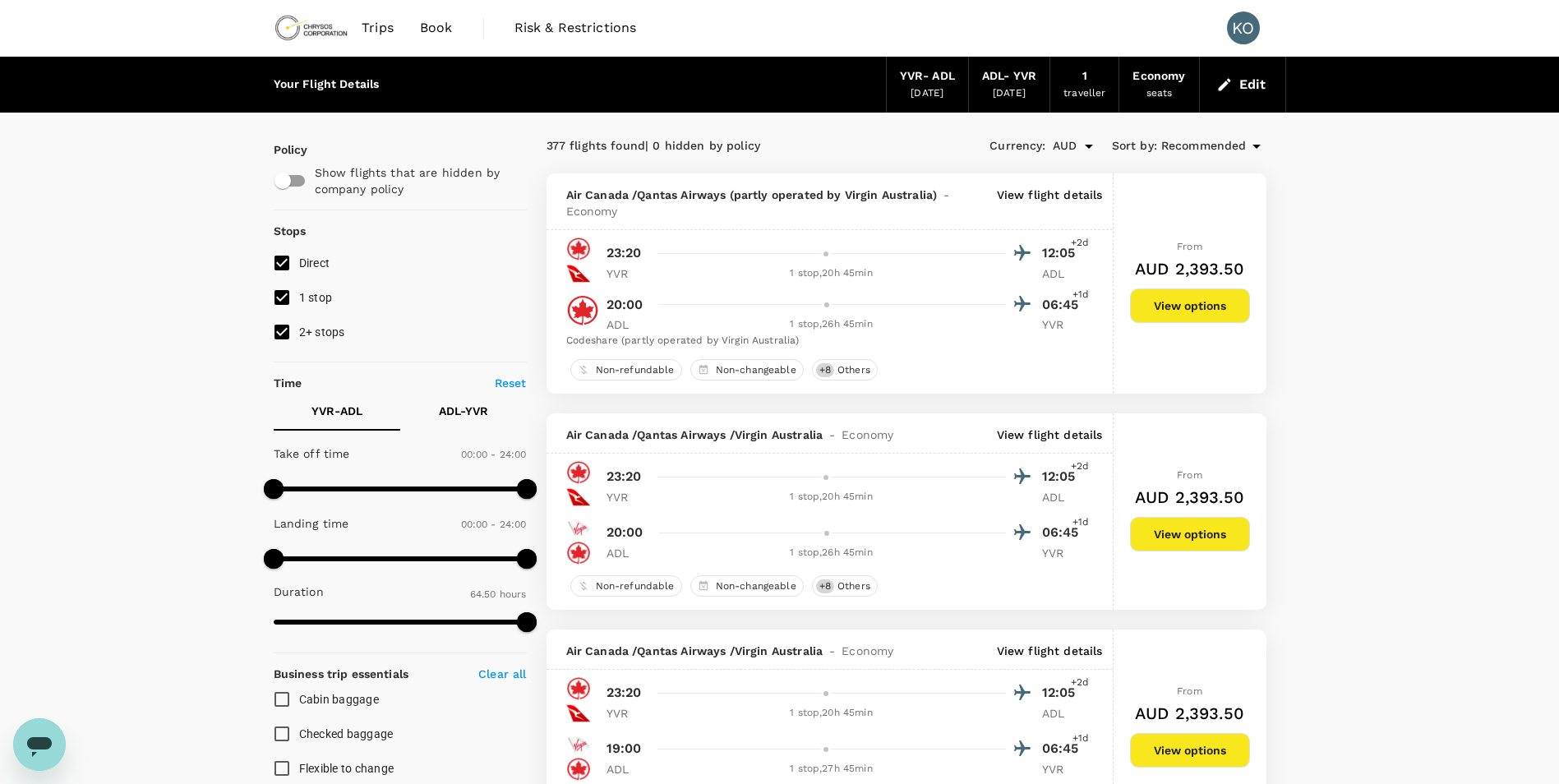 click on "View options" at bounding box center (1190, 306) 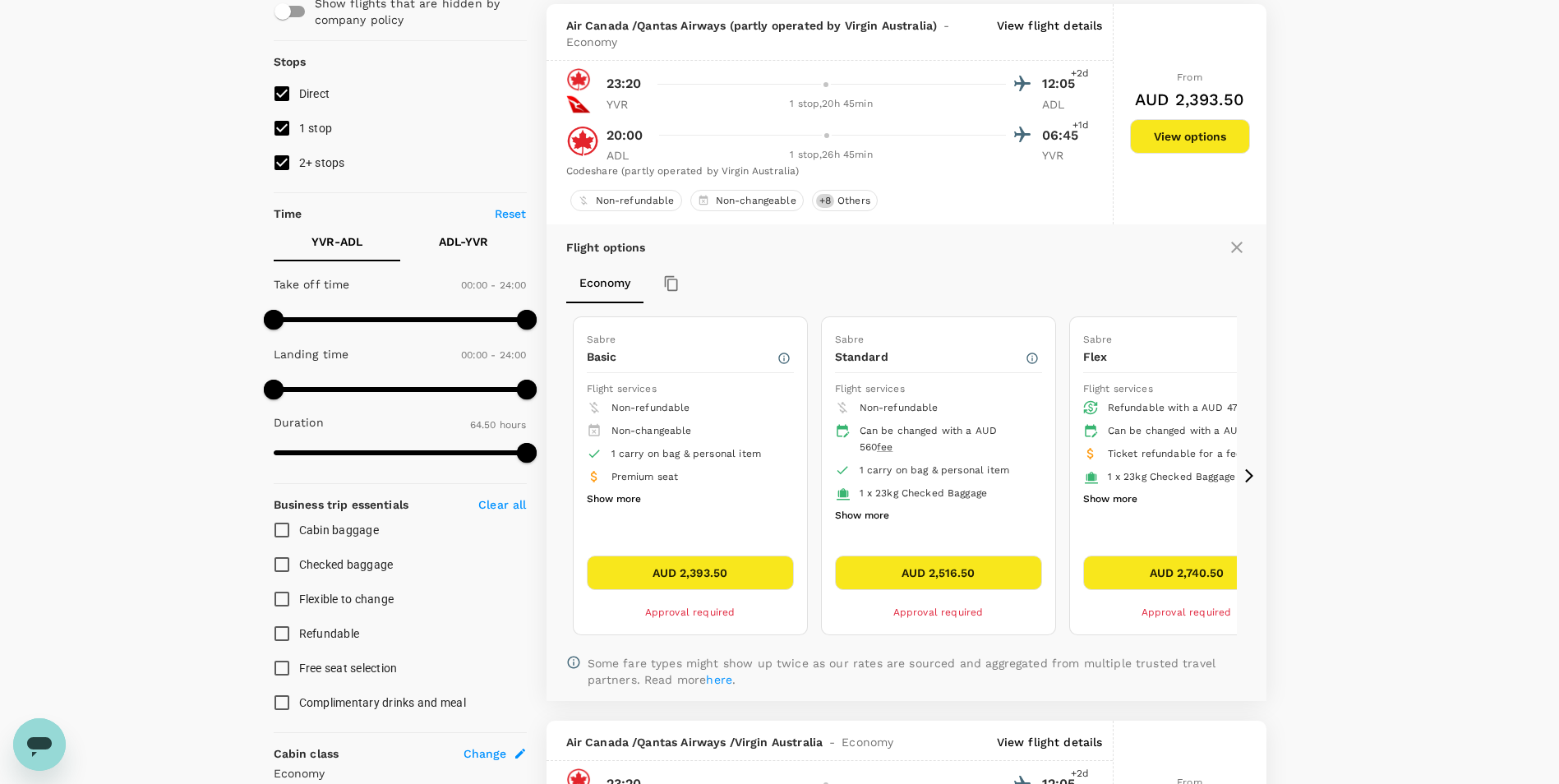 scroll, scrollTop: 173, scrollLeft: 0, axis: vertical 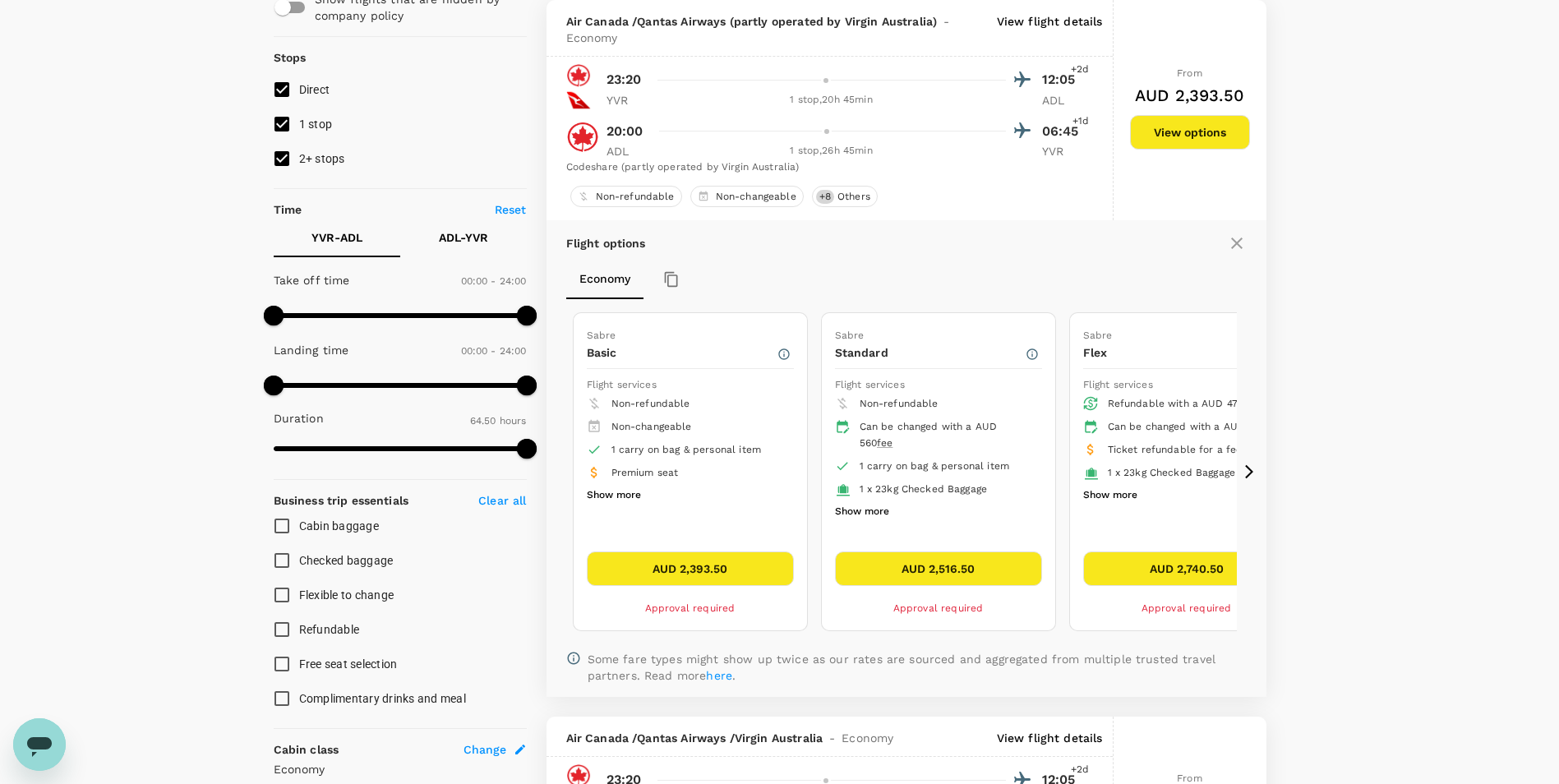 click 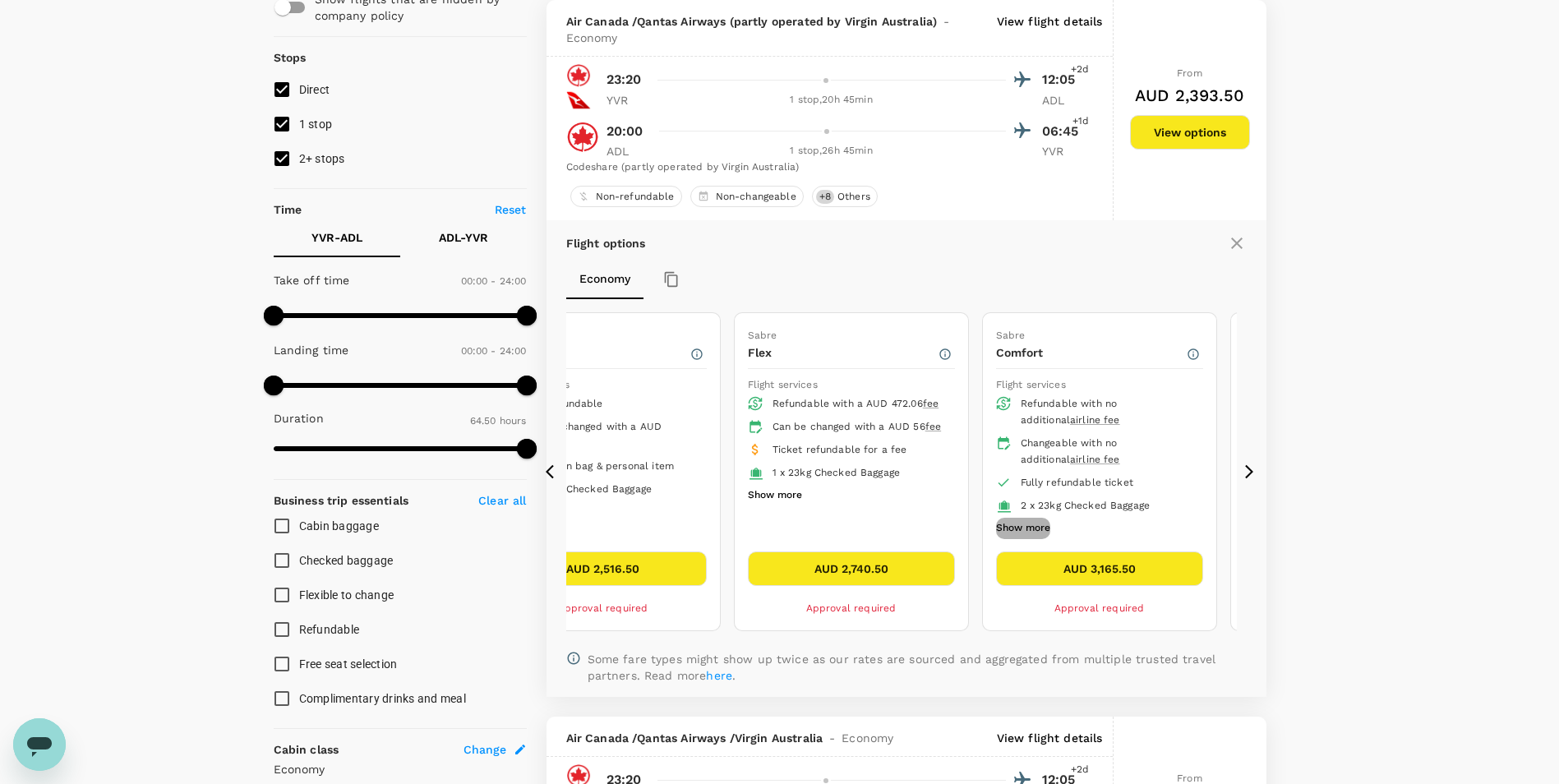 click on "Show more" at bounding box center (1023, 528) 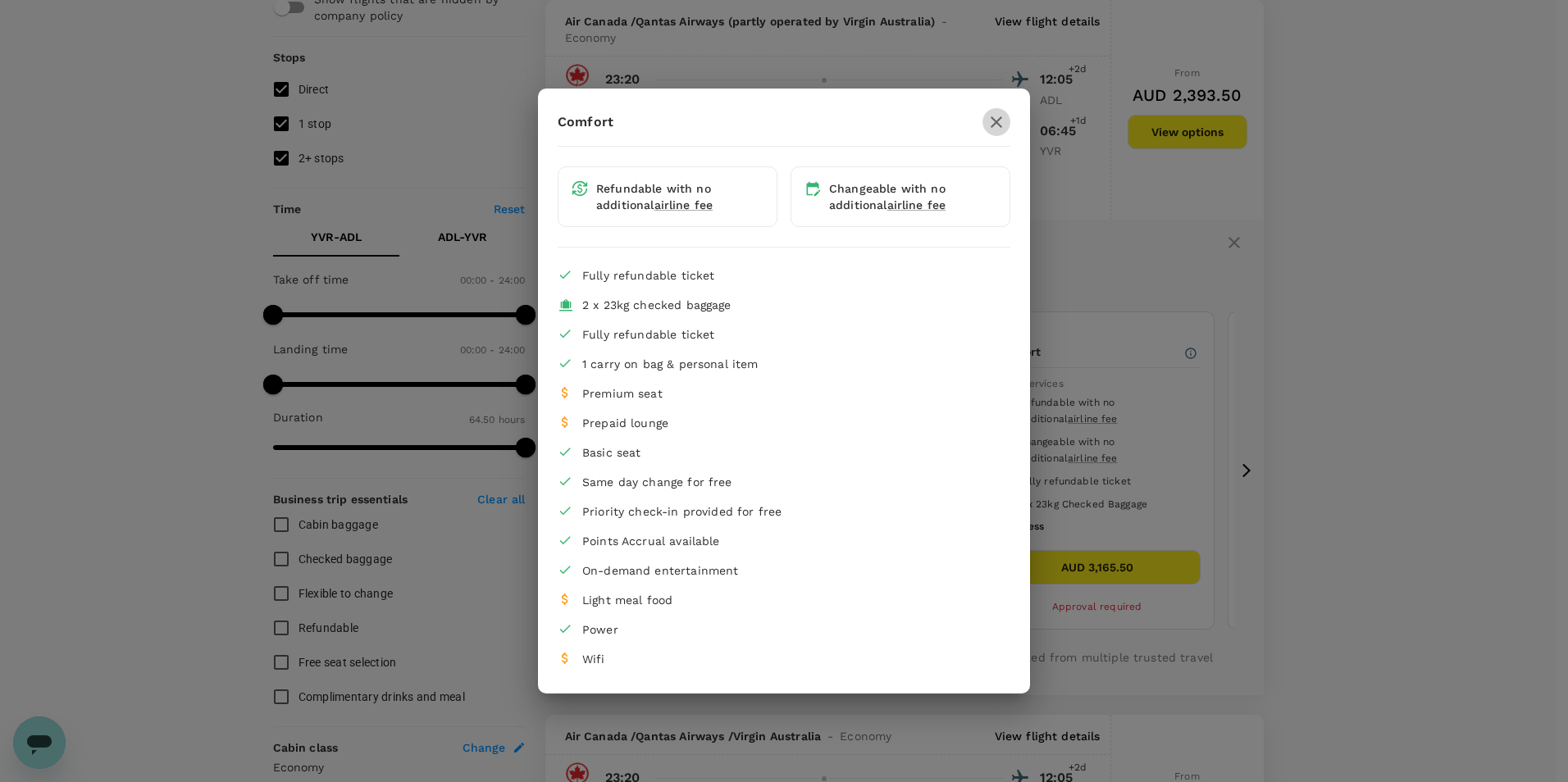 click 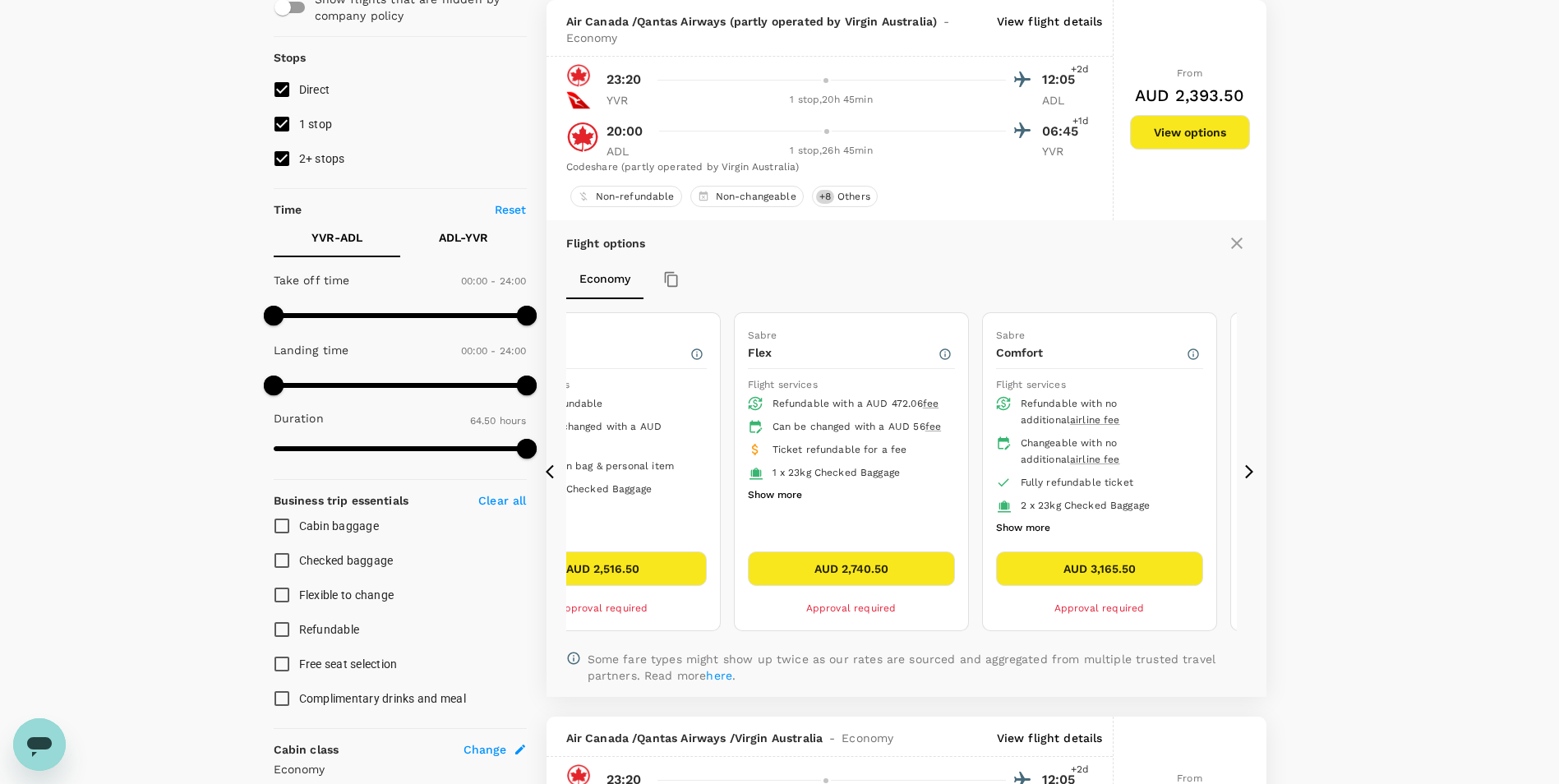 click 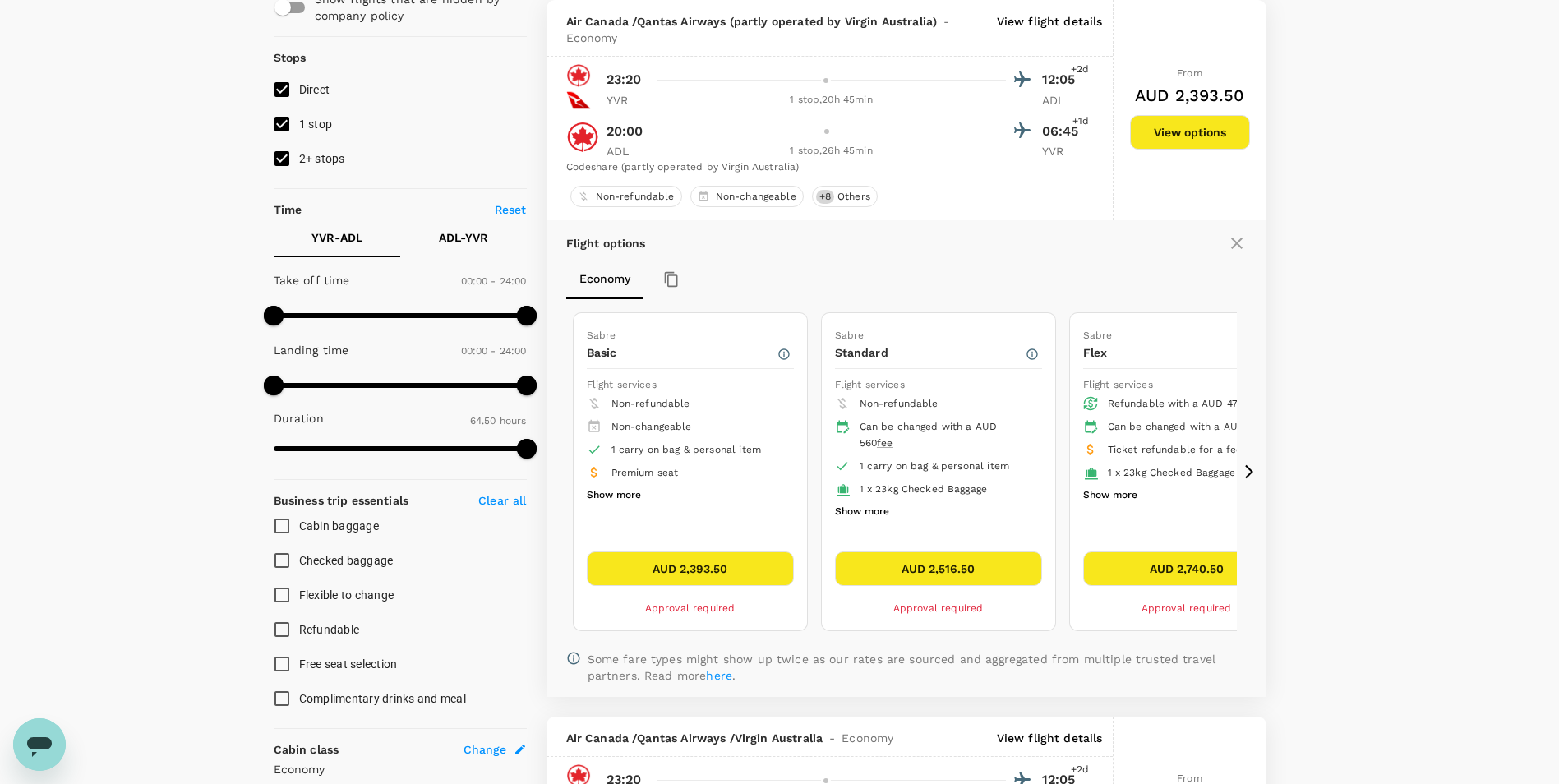 scroll, scrollTop: 91, scrollLeft: 0, axis: vertical 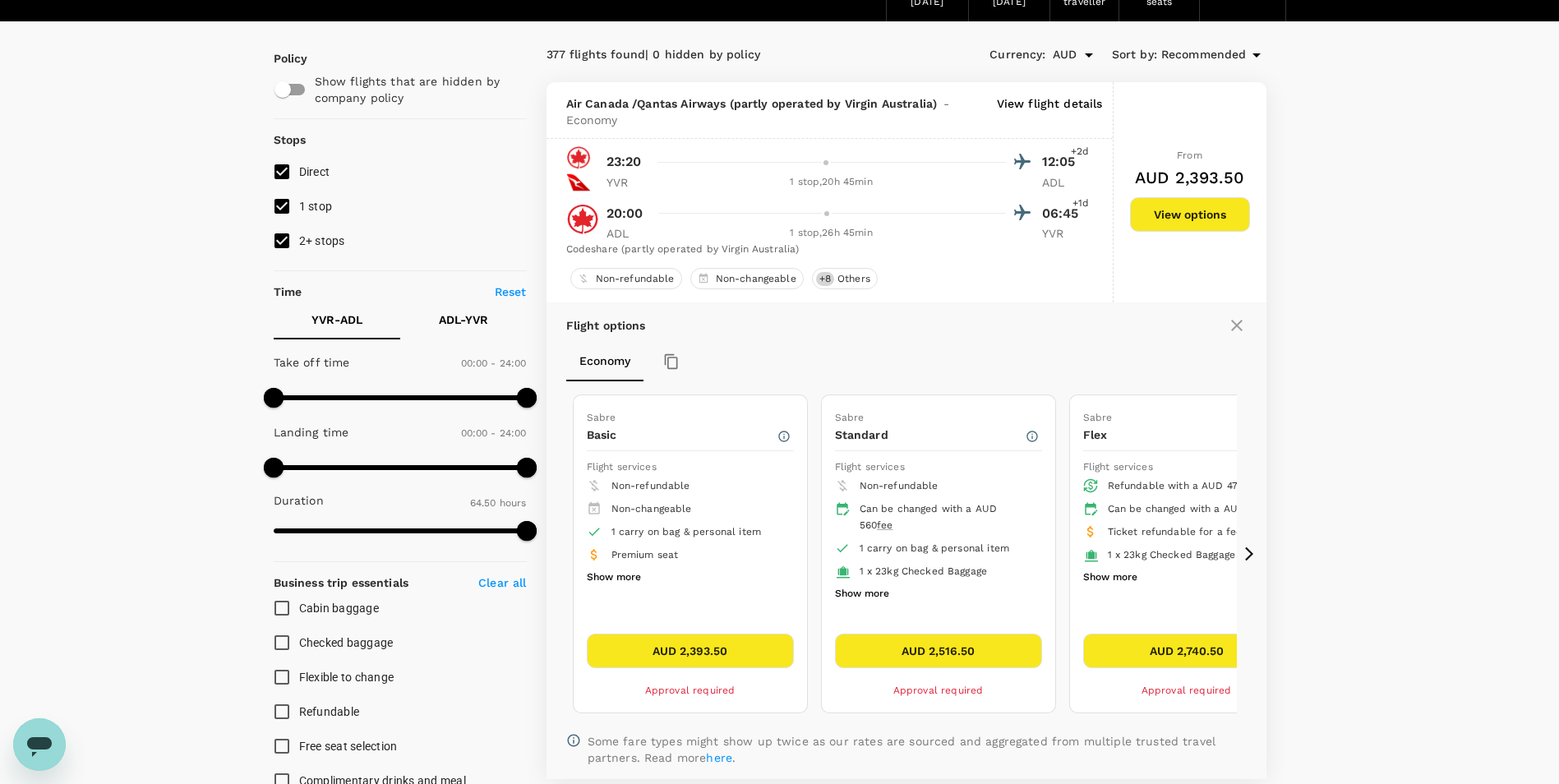 click 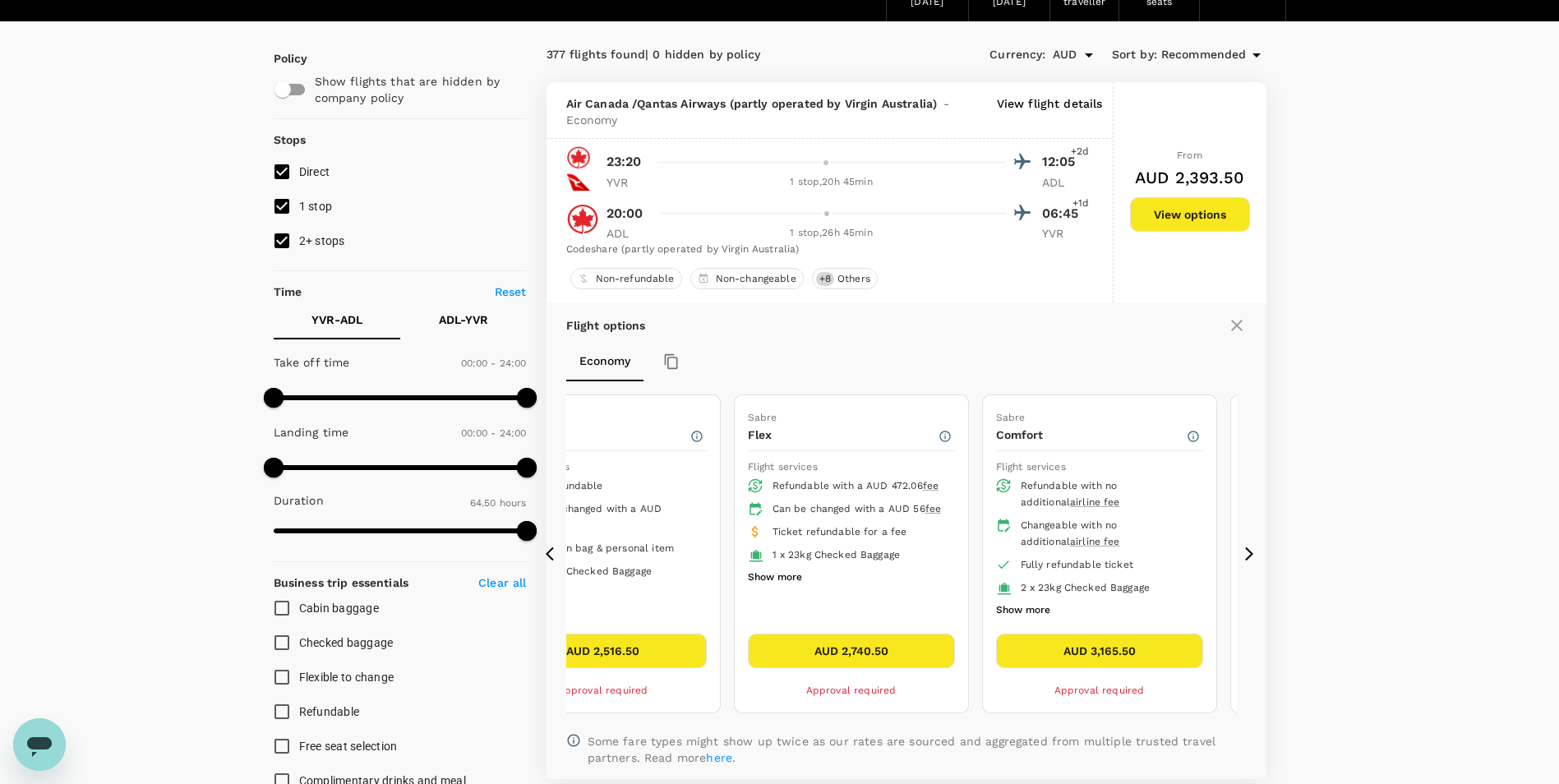 click 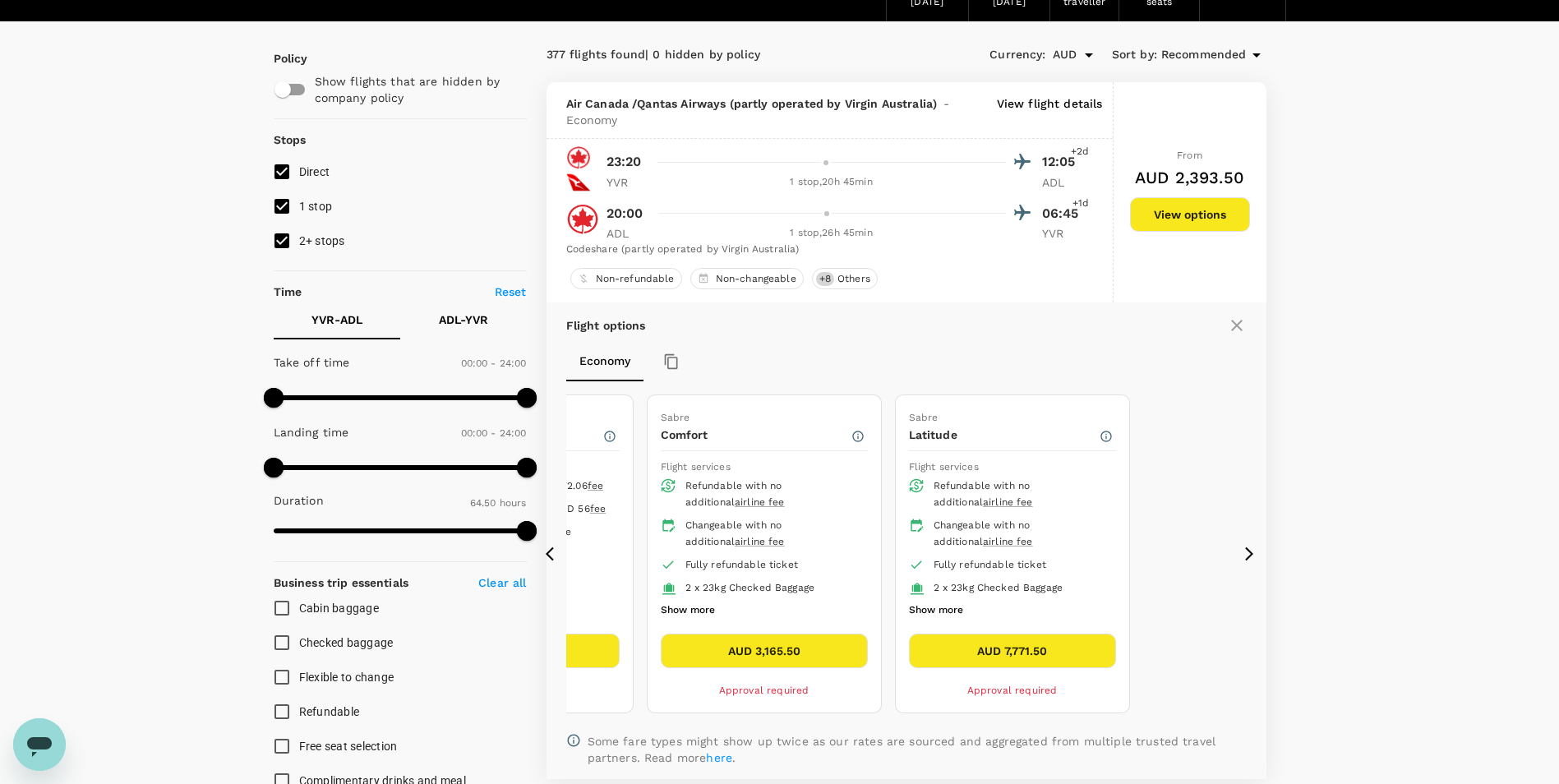 click 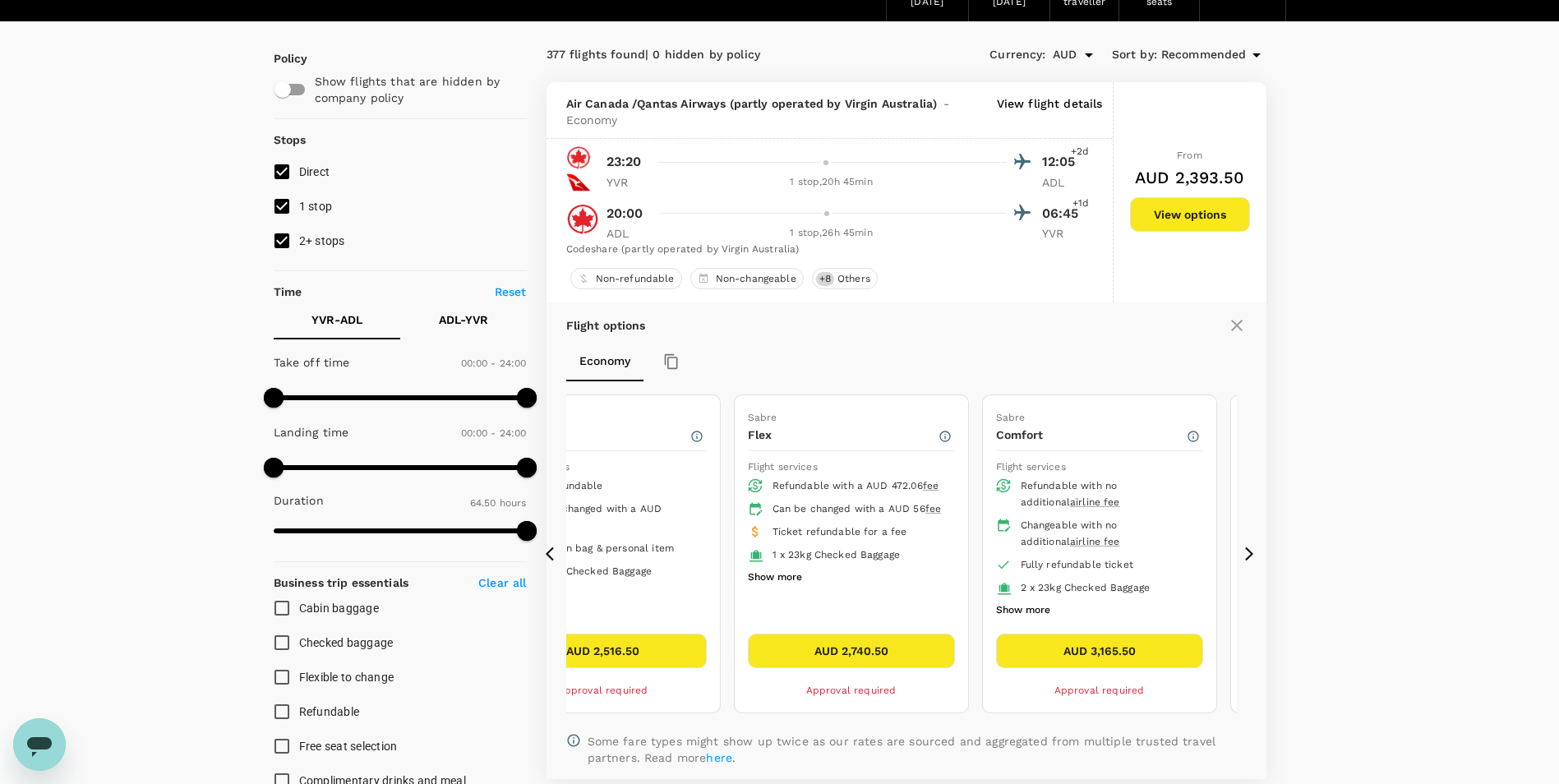 click 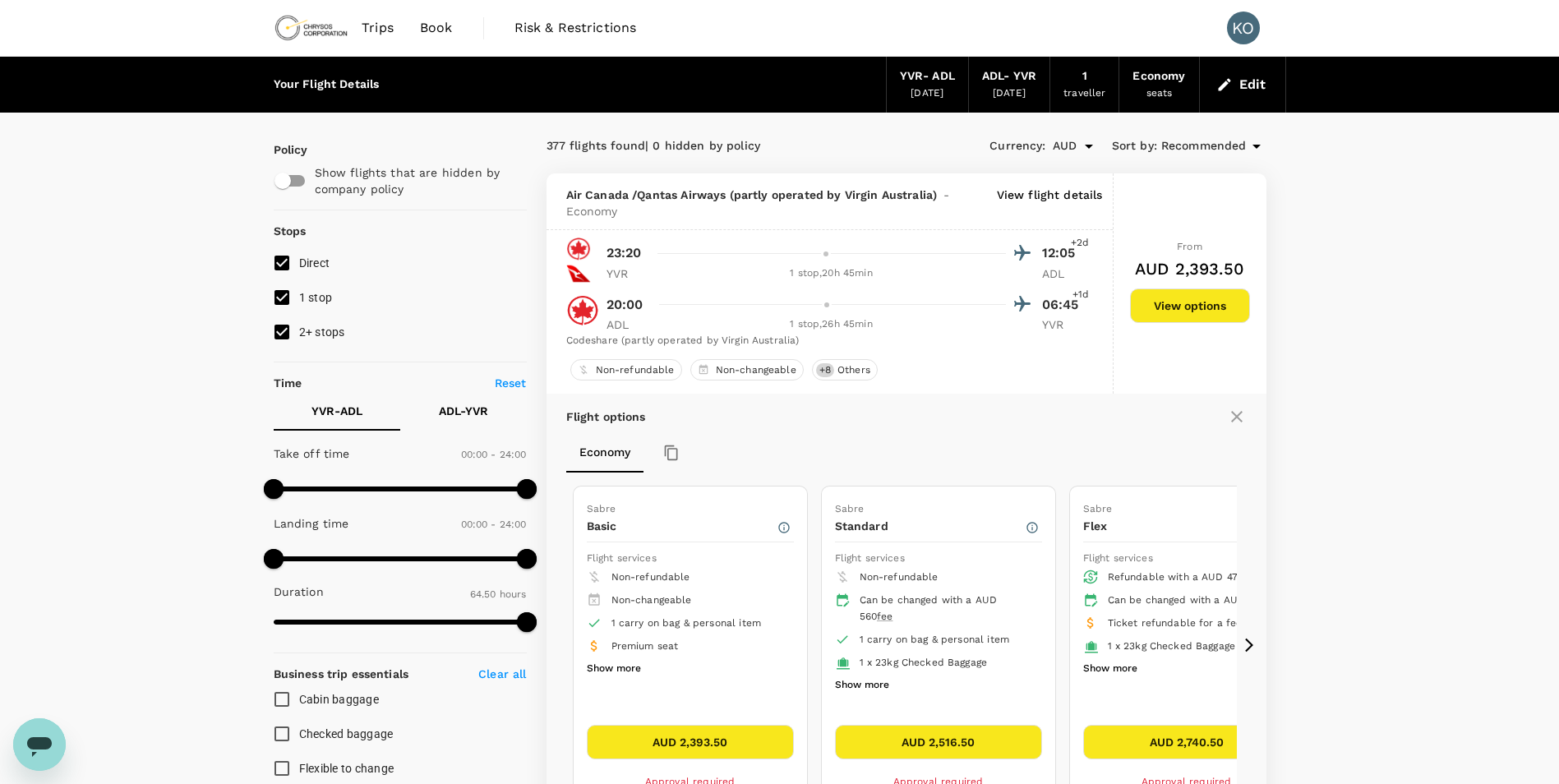 scroll, scrollTop: 82, scrollLeft: 0, axis: vertical 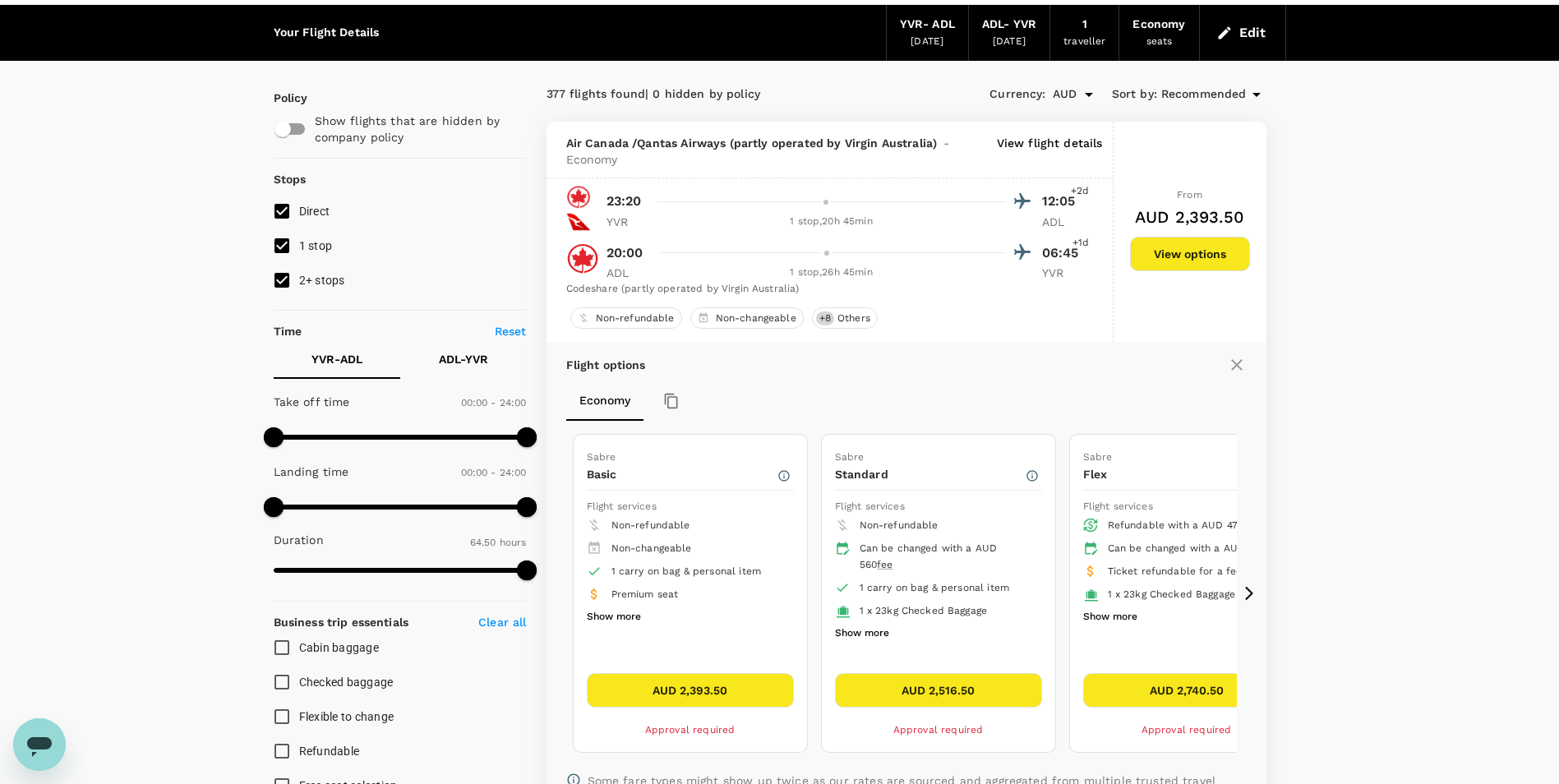 click 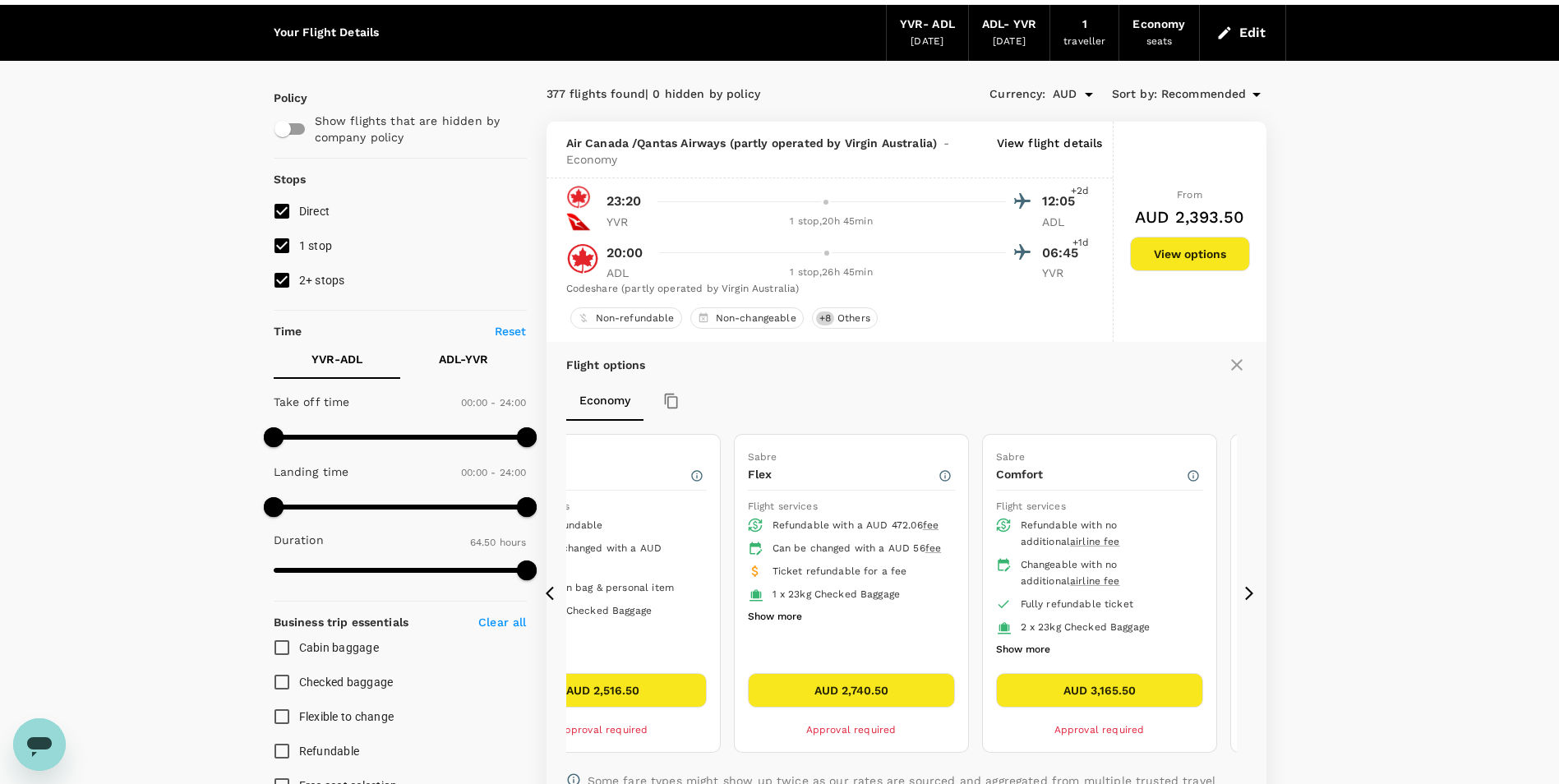 click 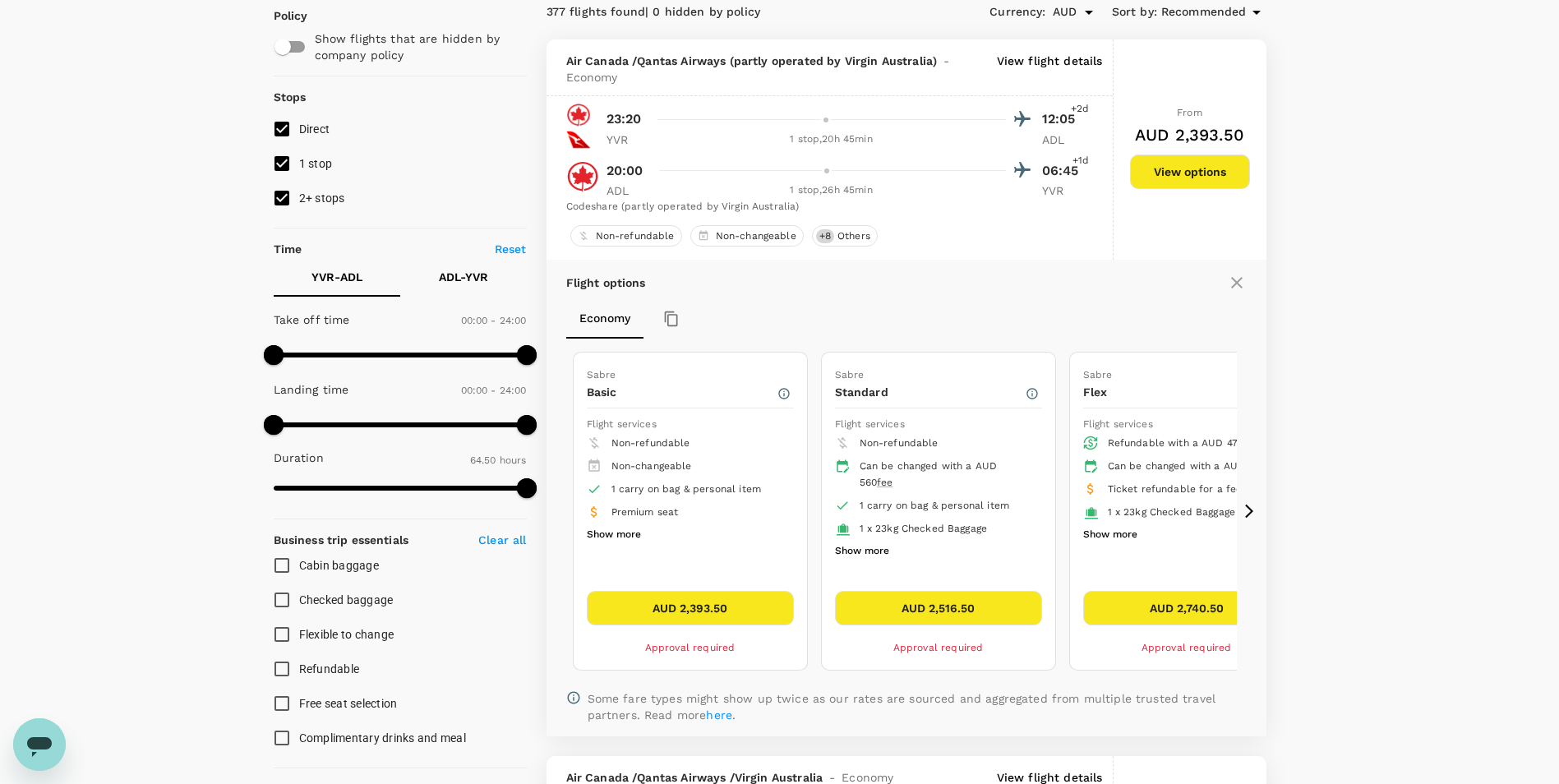 scroll, scrollTop: 52, scrollLeft: 0, axis: vertical 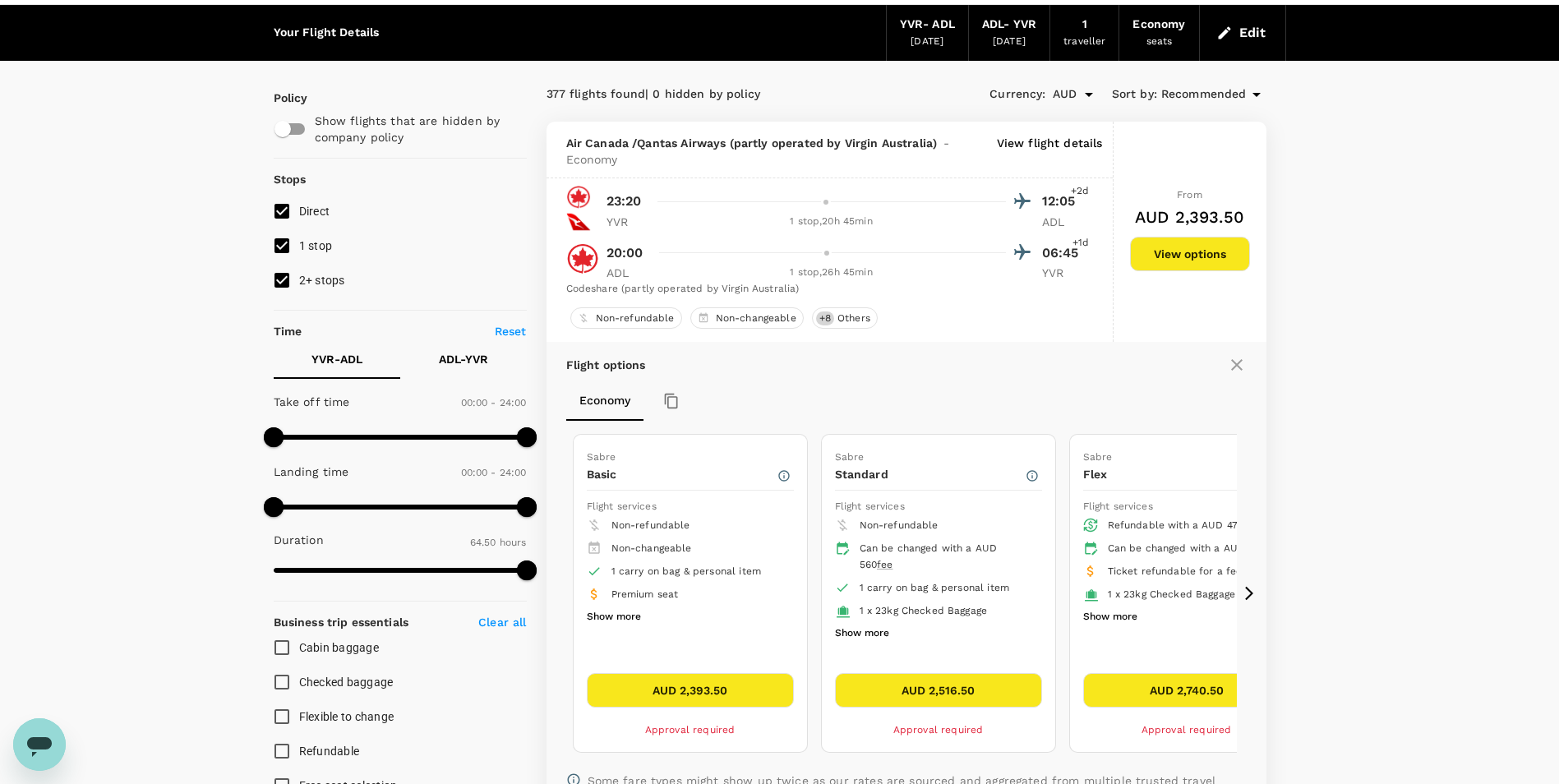 click 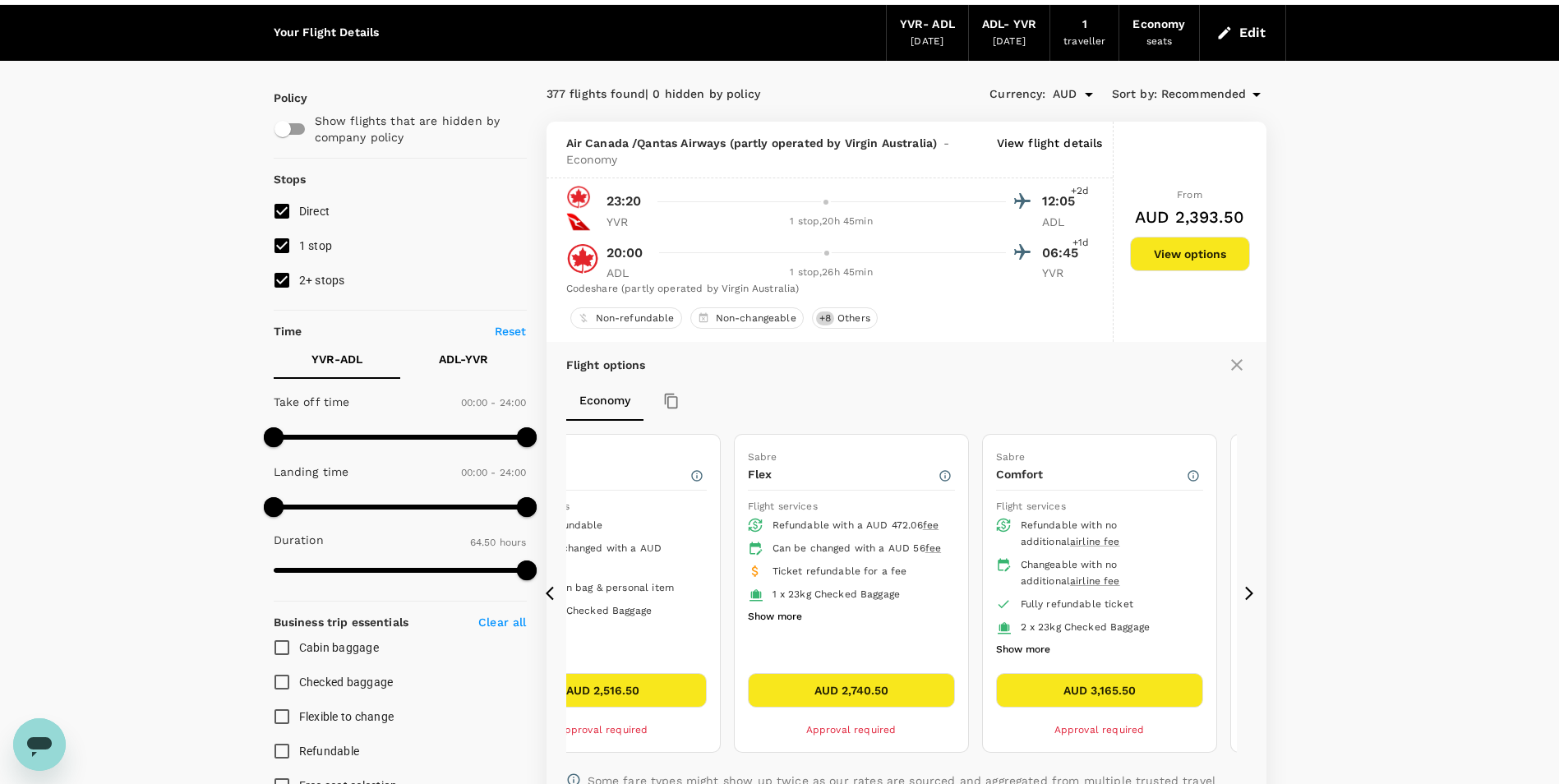 click 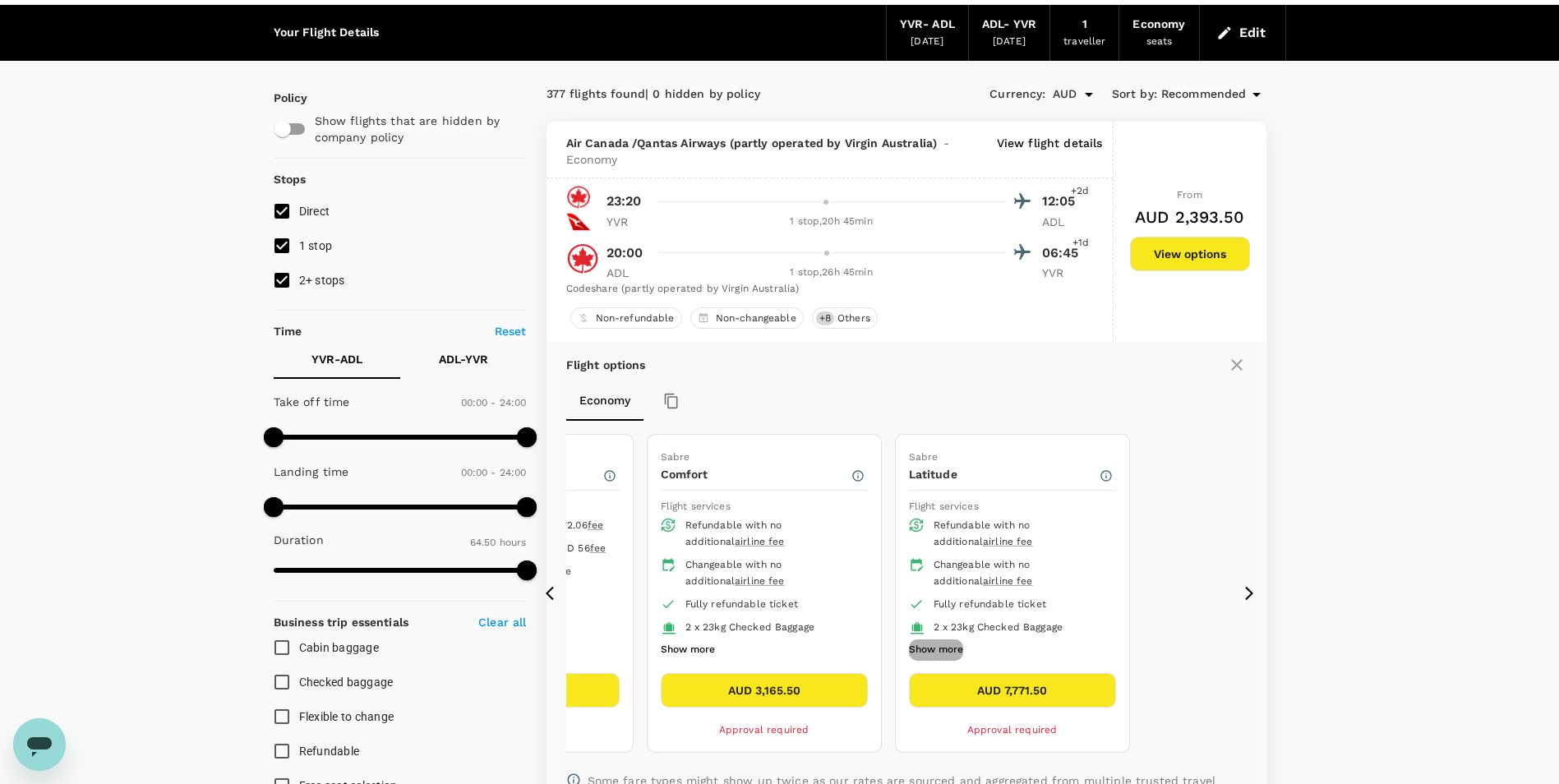 click on "Show more" at bounding box center [936, 650] 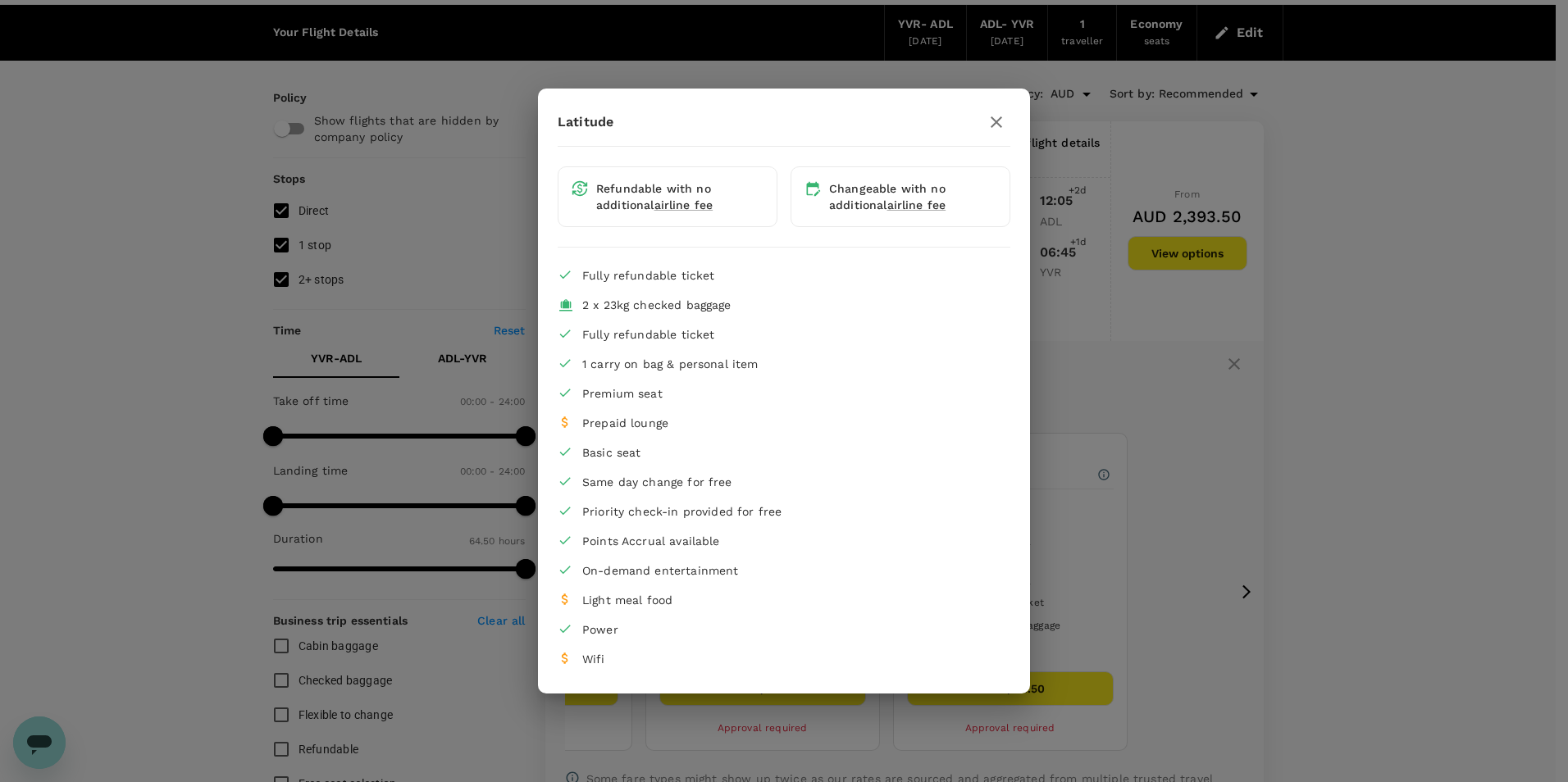 click 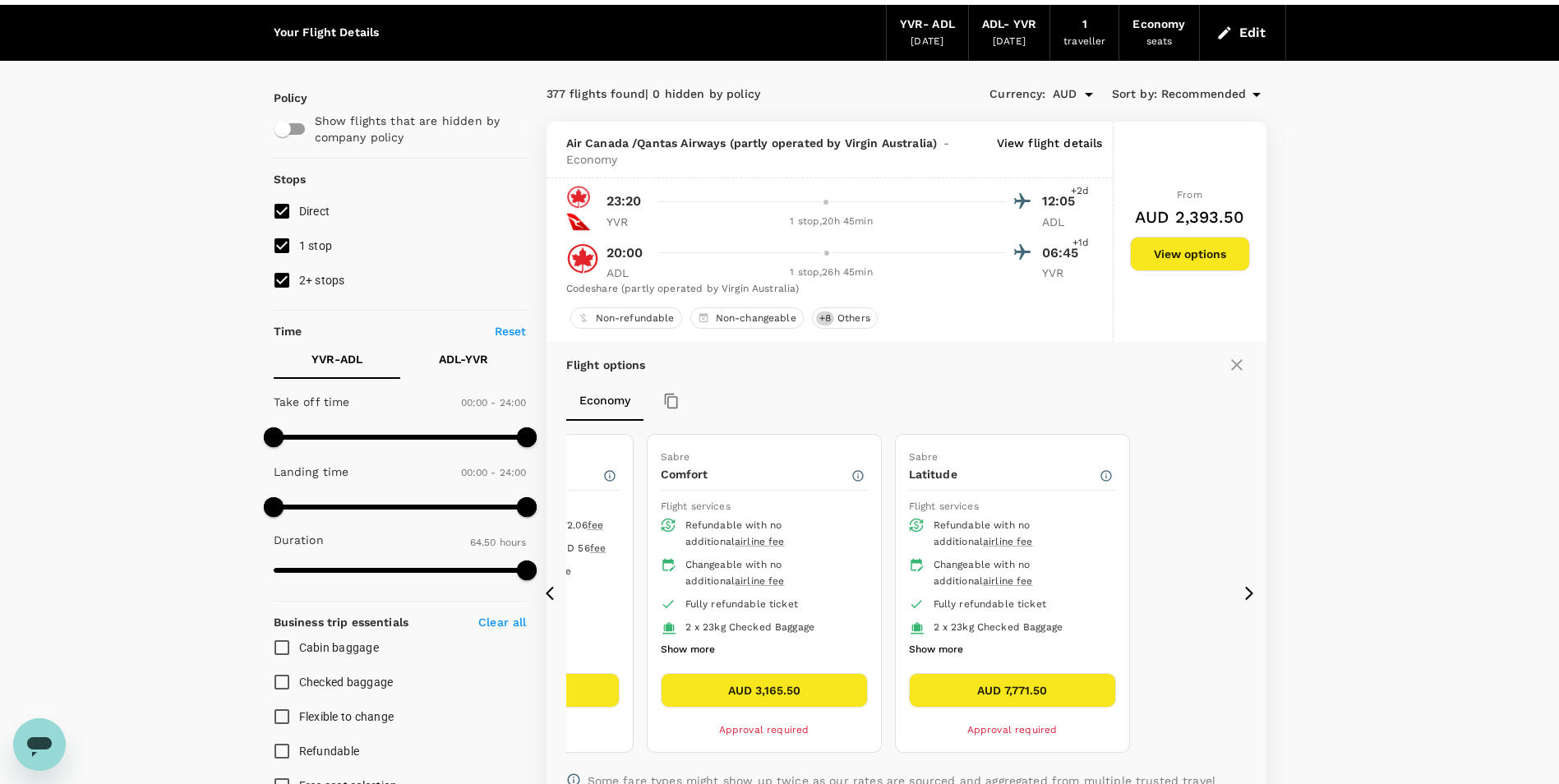 click 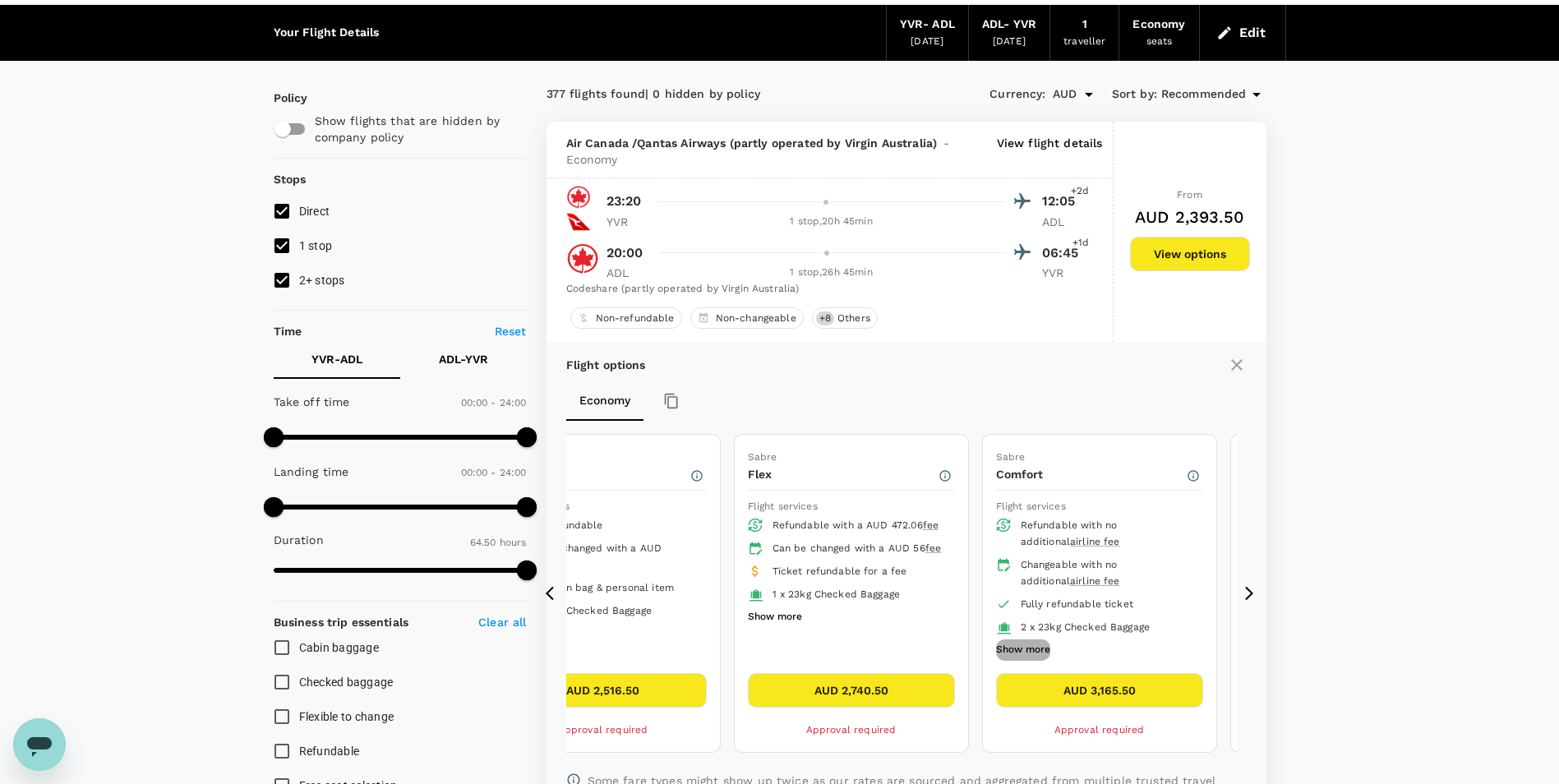 click on "Show more" at bounding box center [1023, 650] 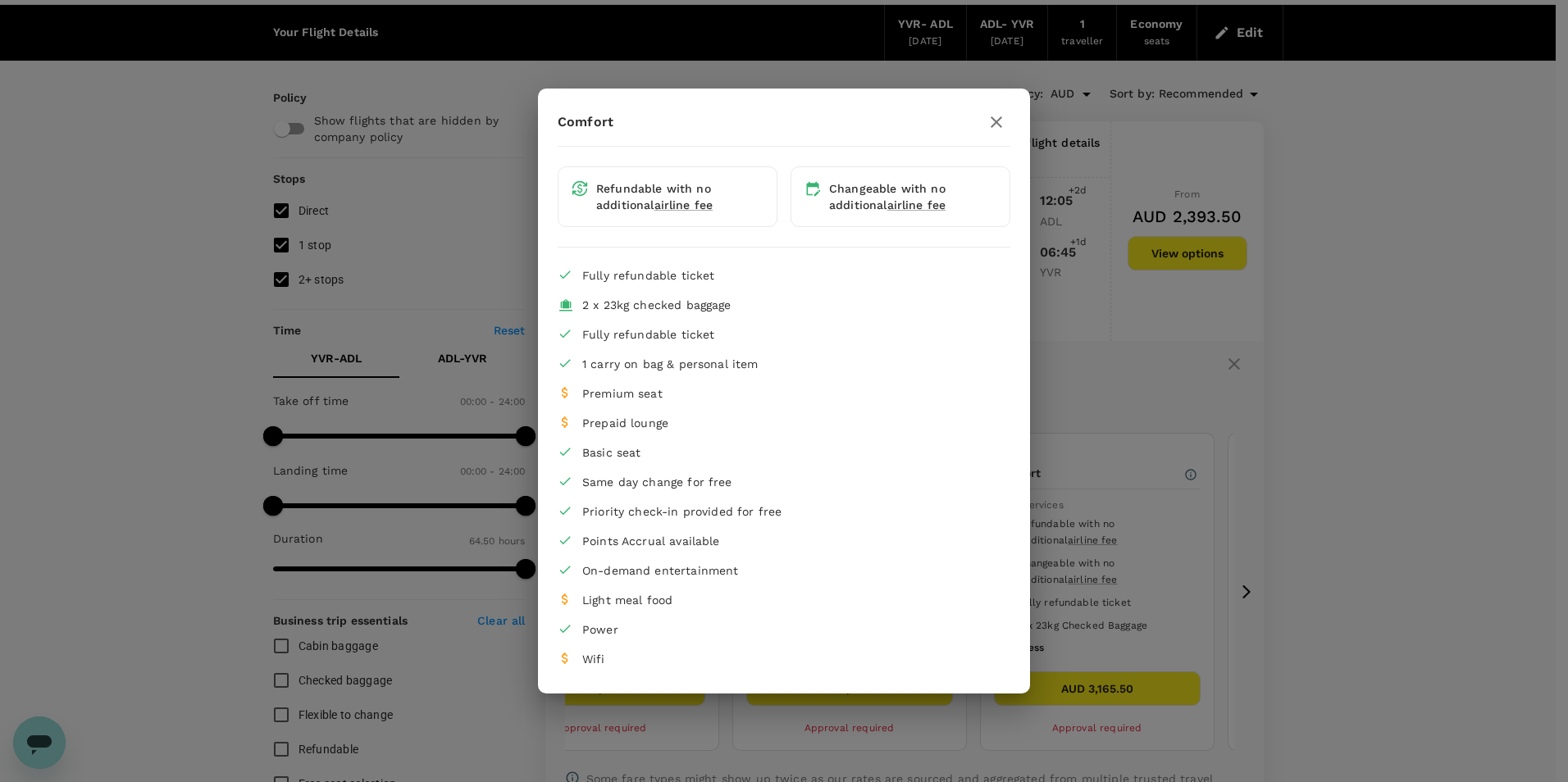 click 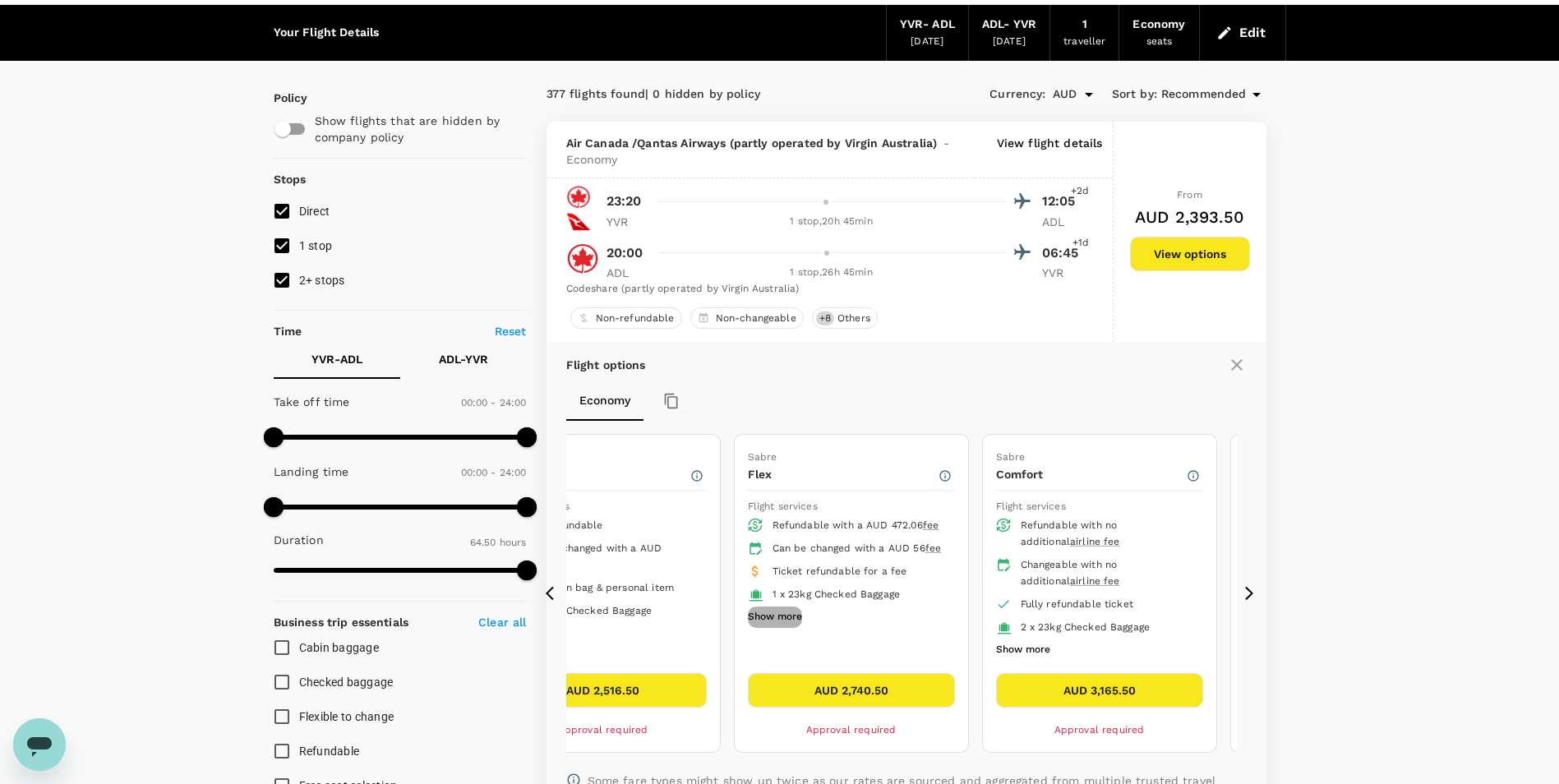 click on "Show more" at bounding box center [775, 617] 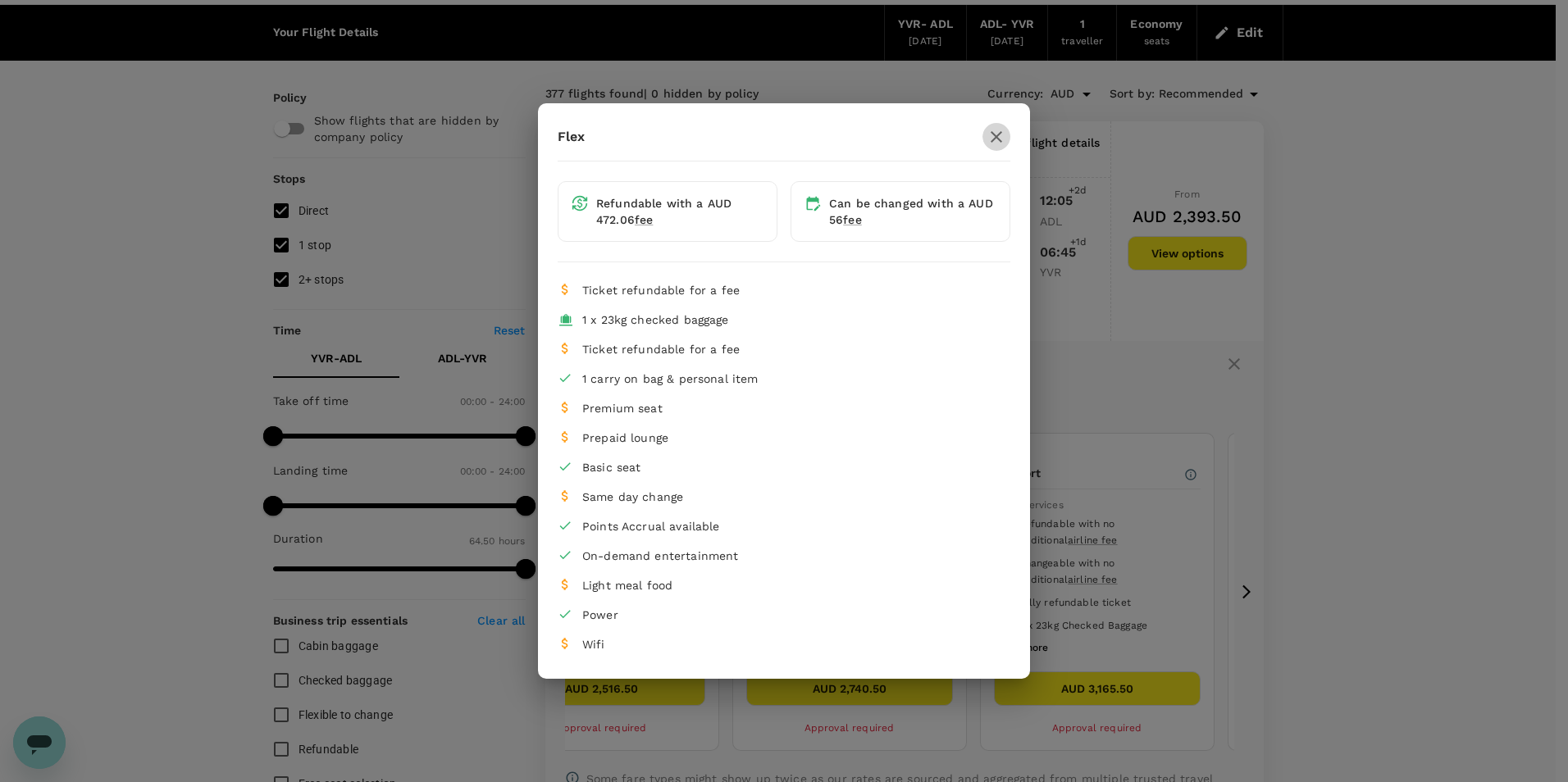 click 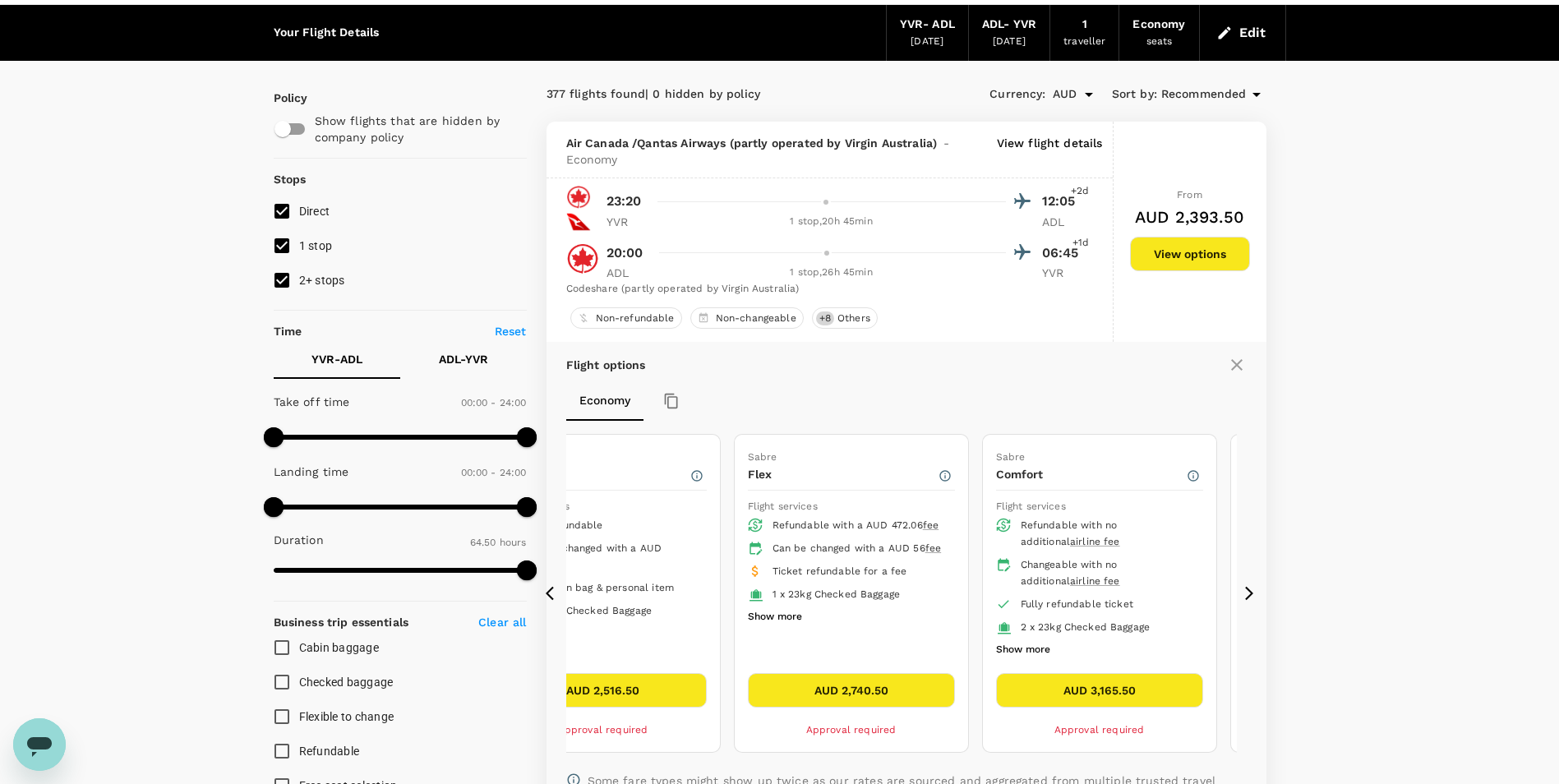 click on "Show more" at bounding box center (1023, 650) 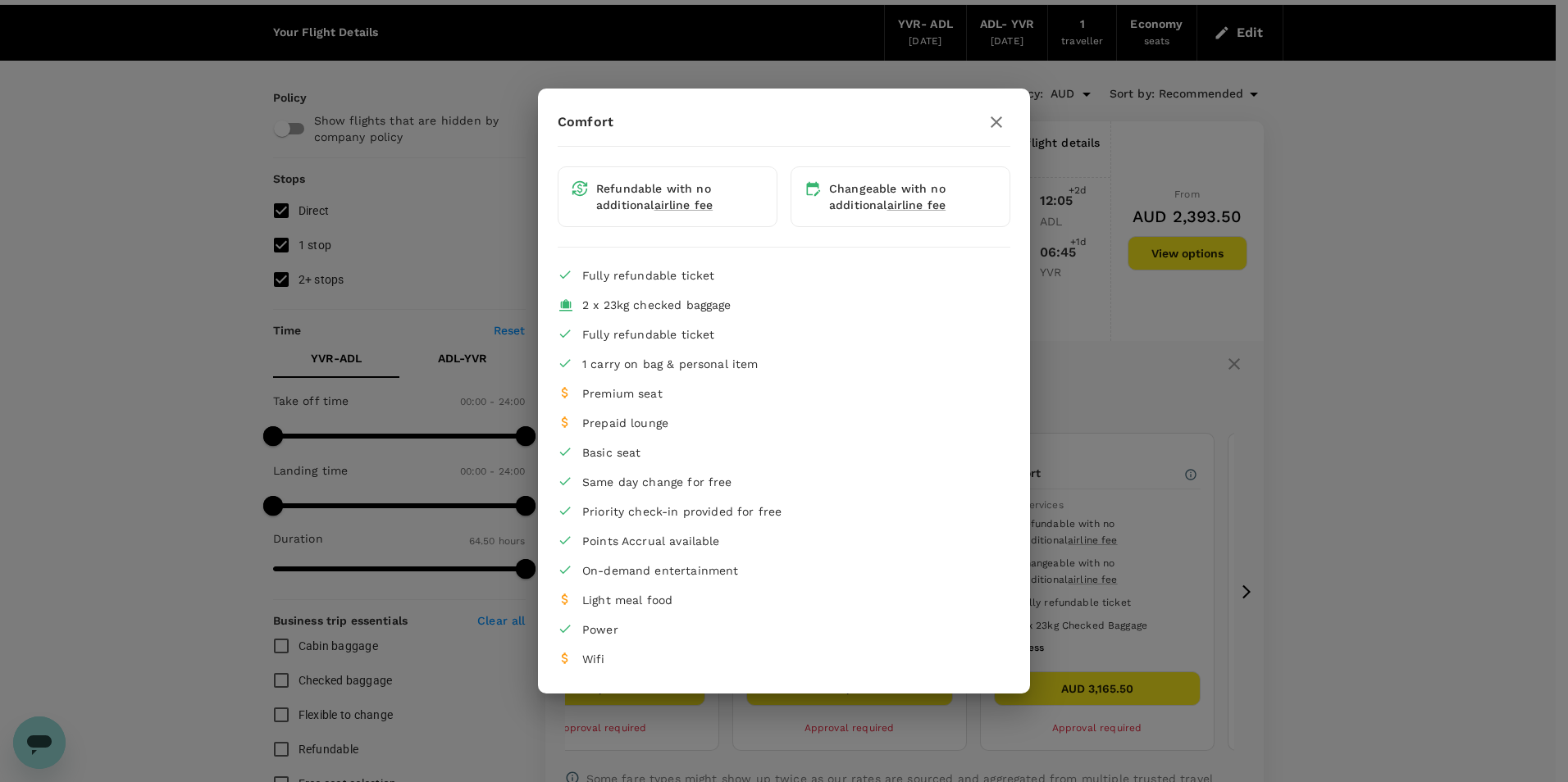 click 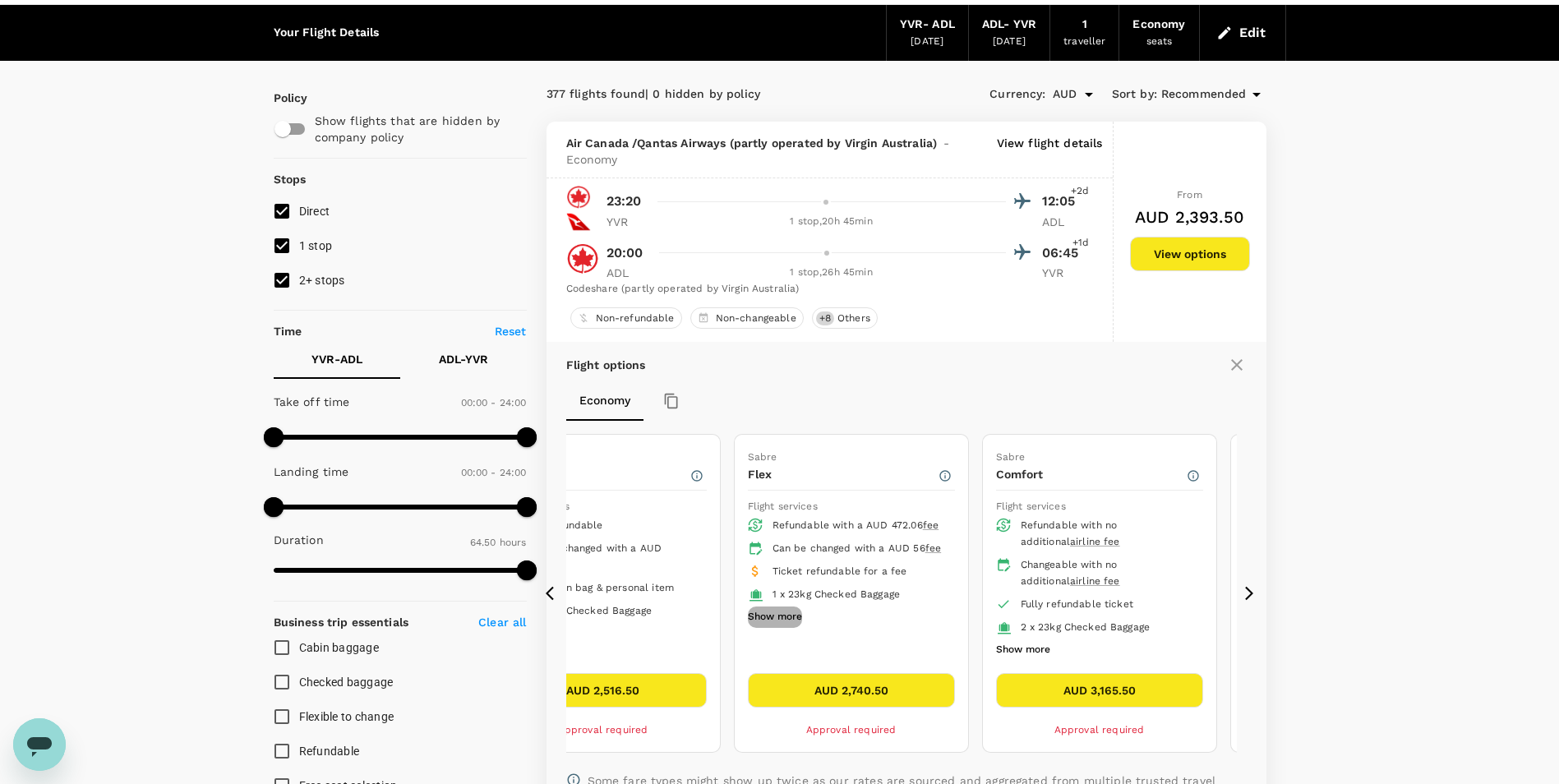 click on "Show more" at bounding box center (775, 617) 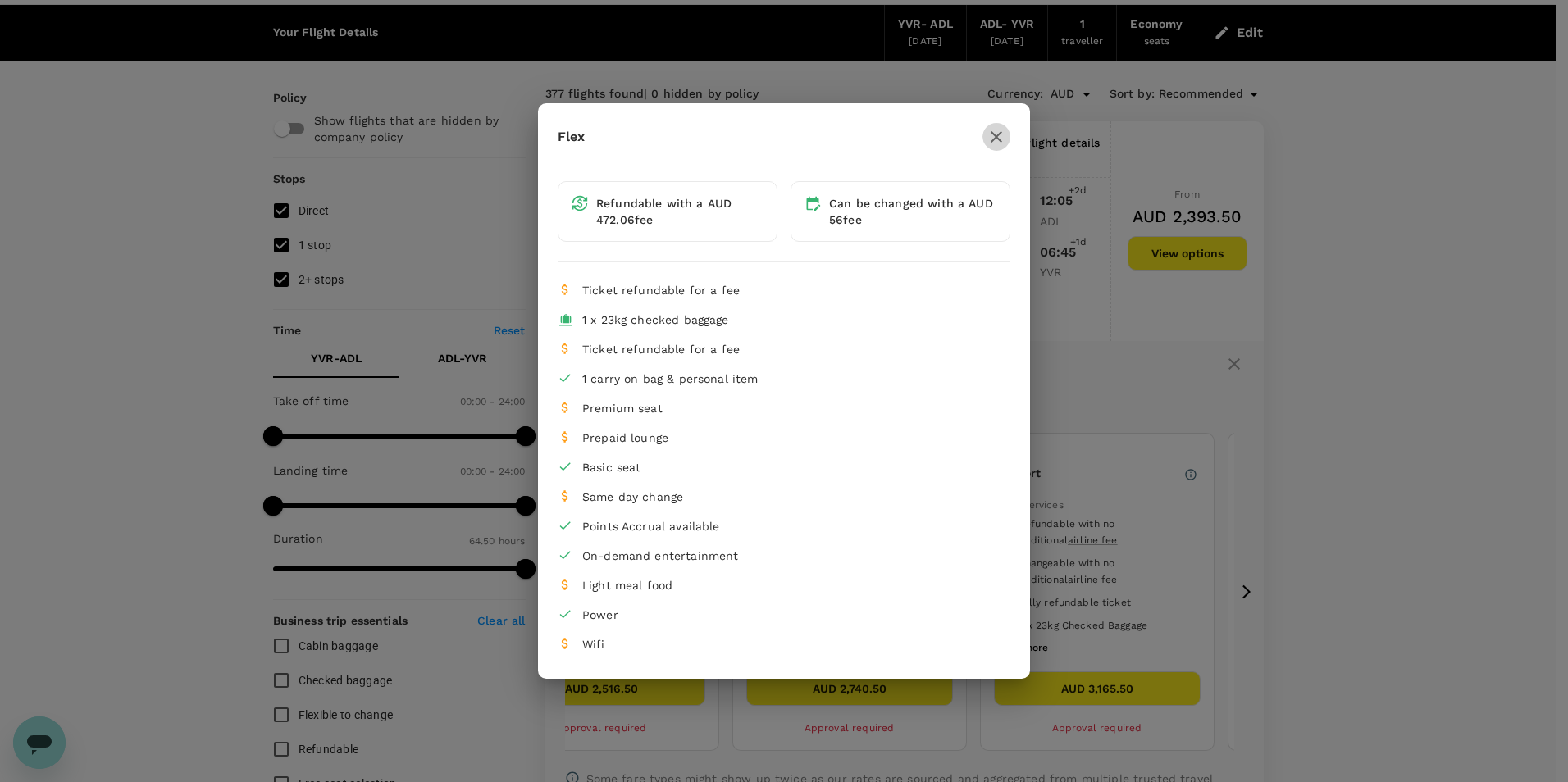 click at bounding box center (996, 137) 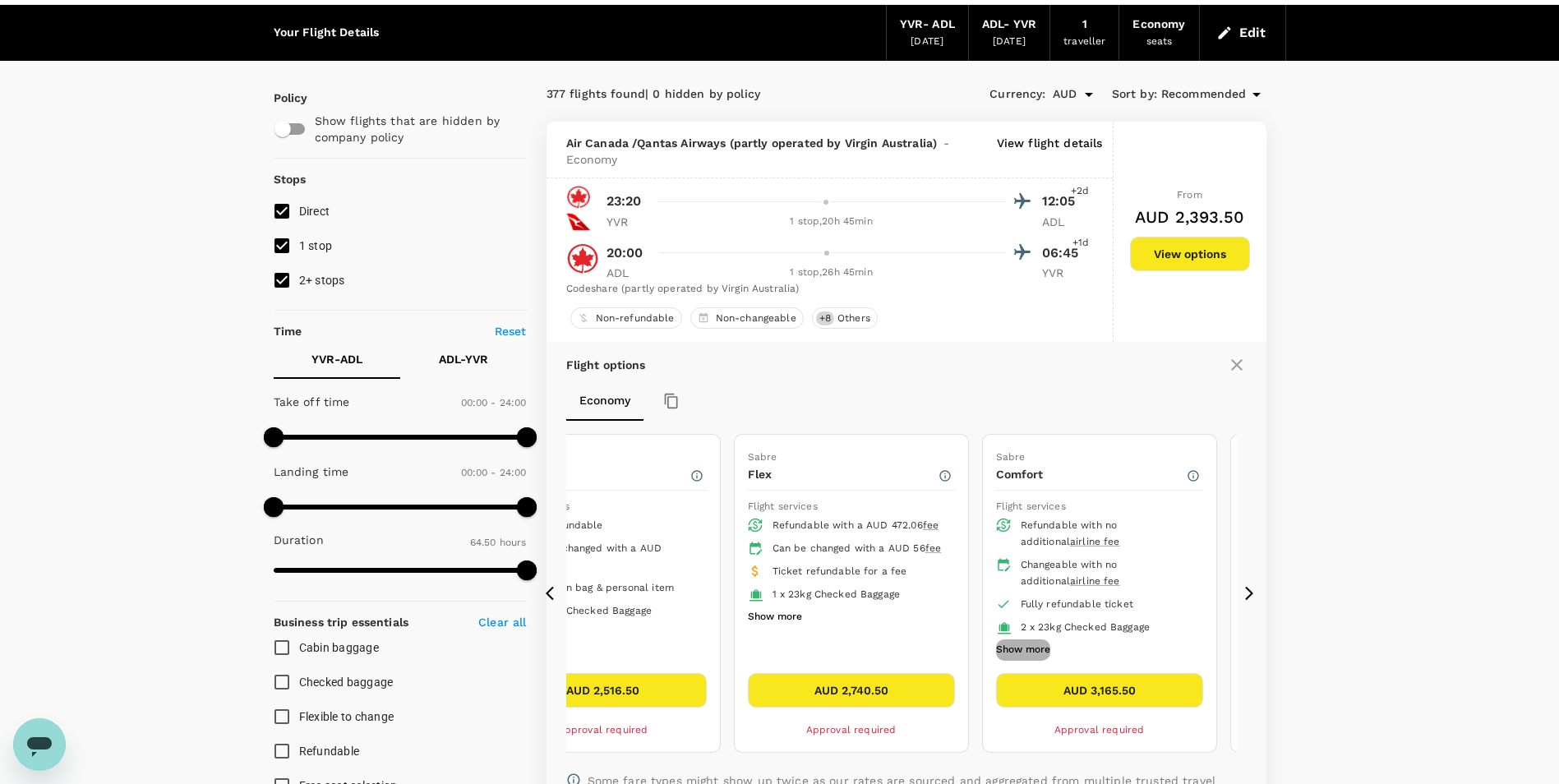 click on "Show more" at bounding box center [1023, 650] 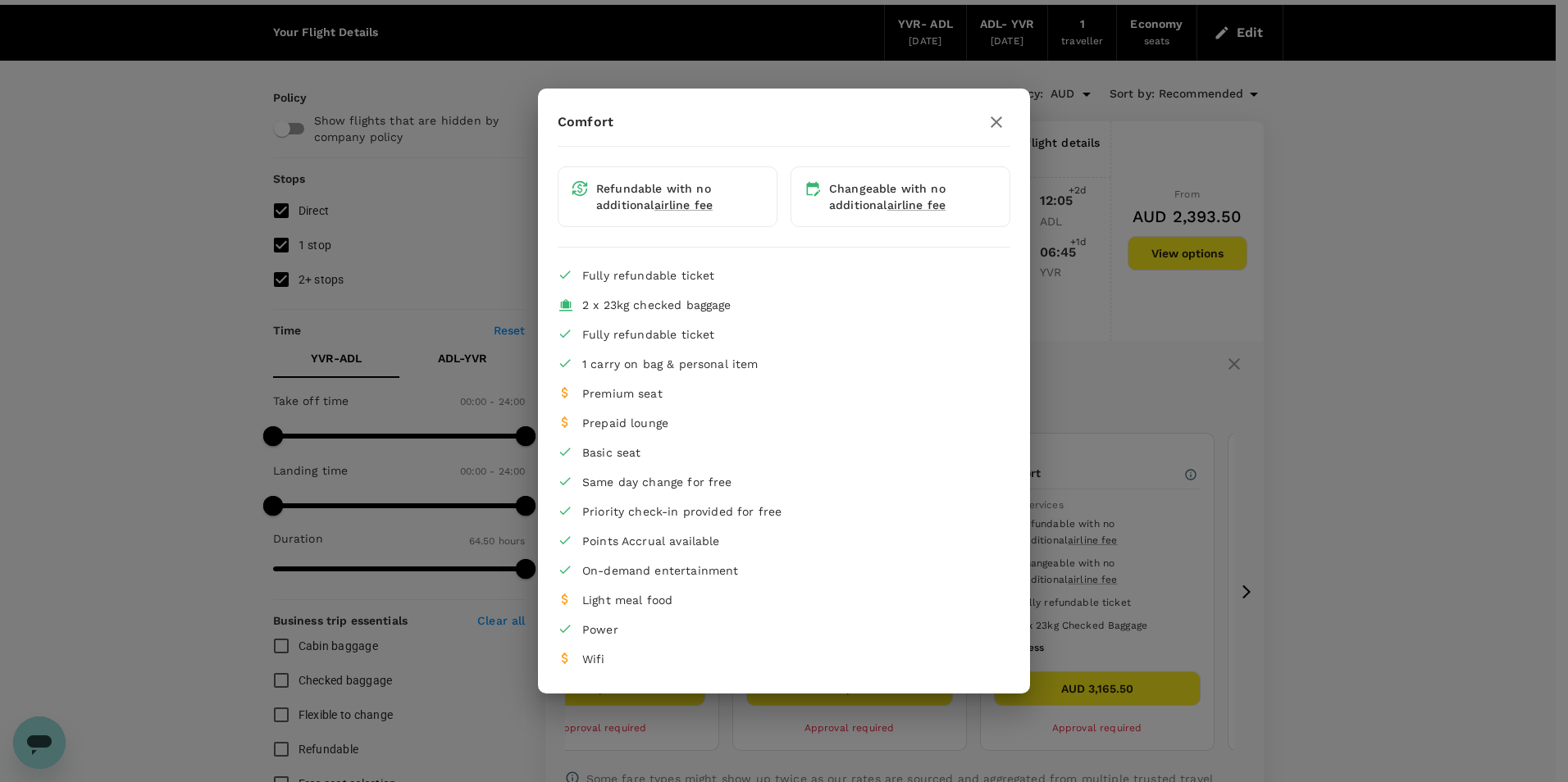 click 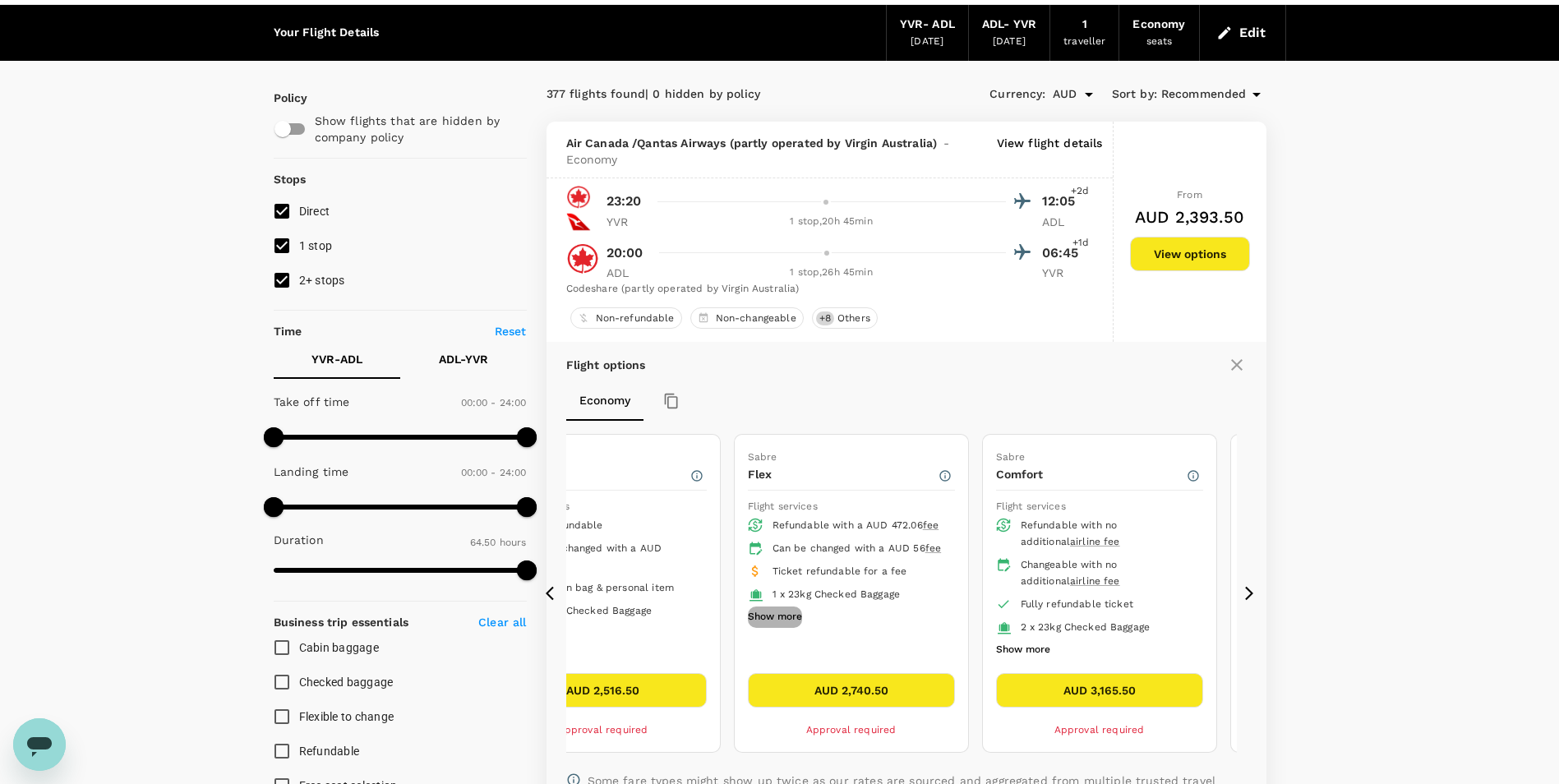 click on "Show more" at bounding box center (775, 617) 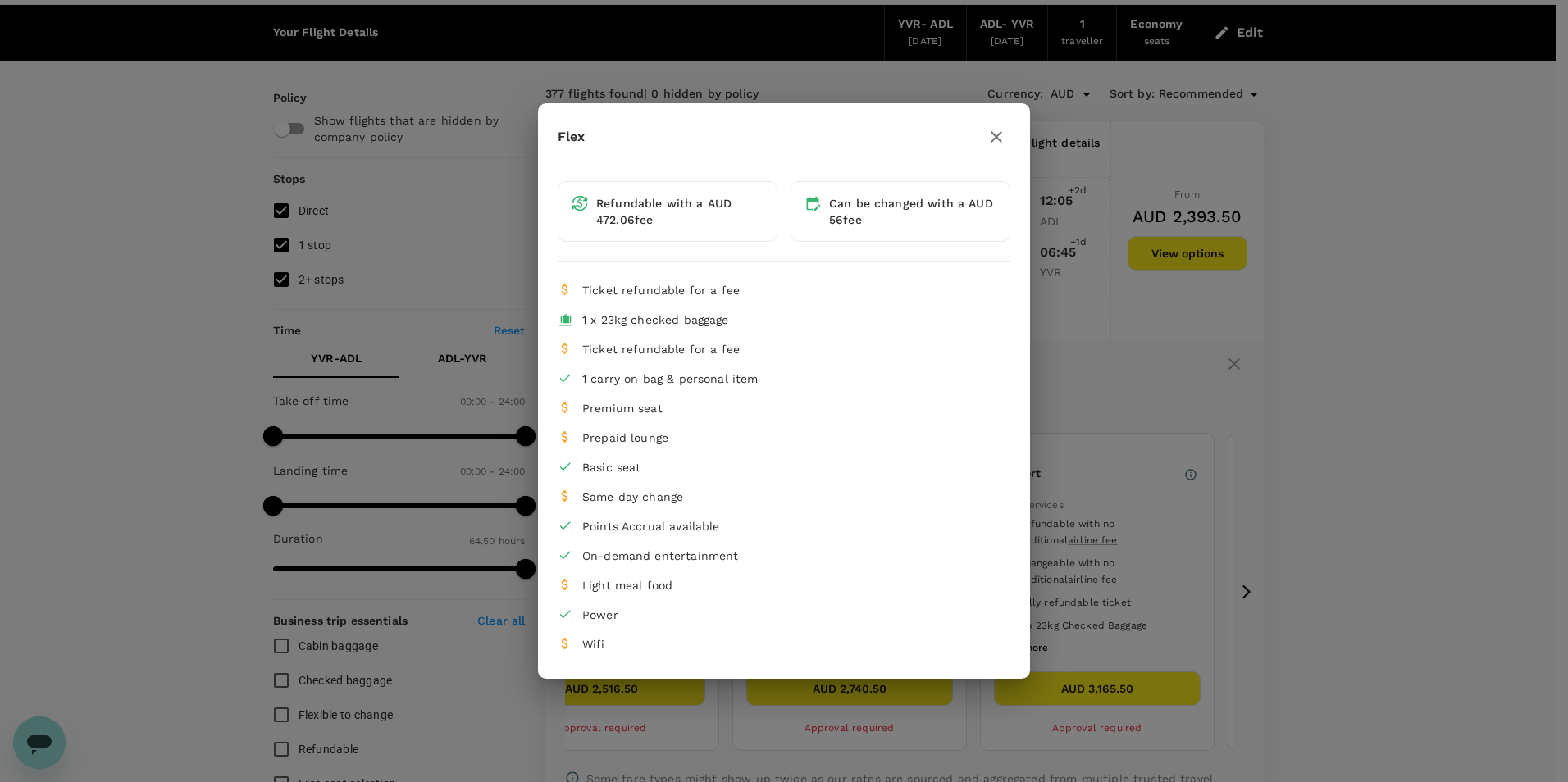 click 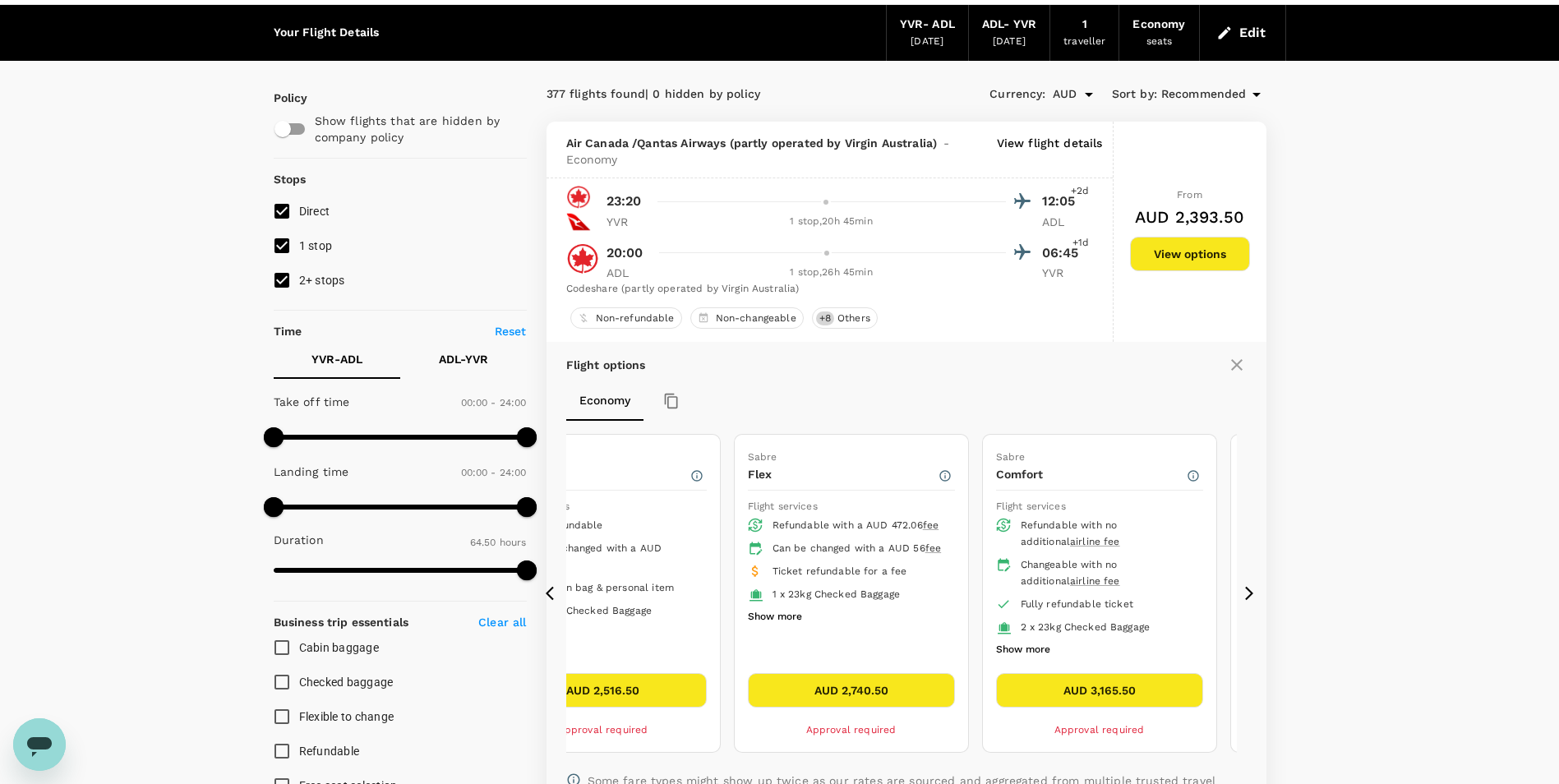 click 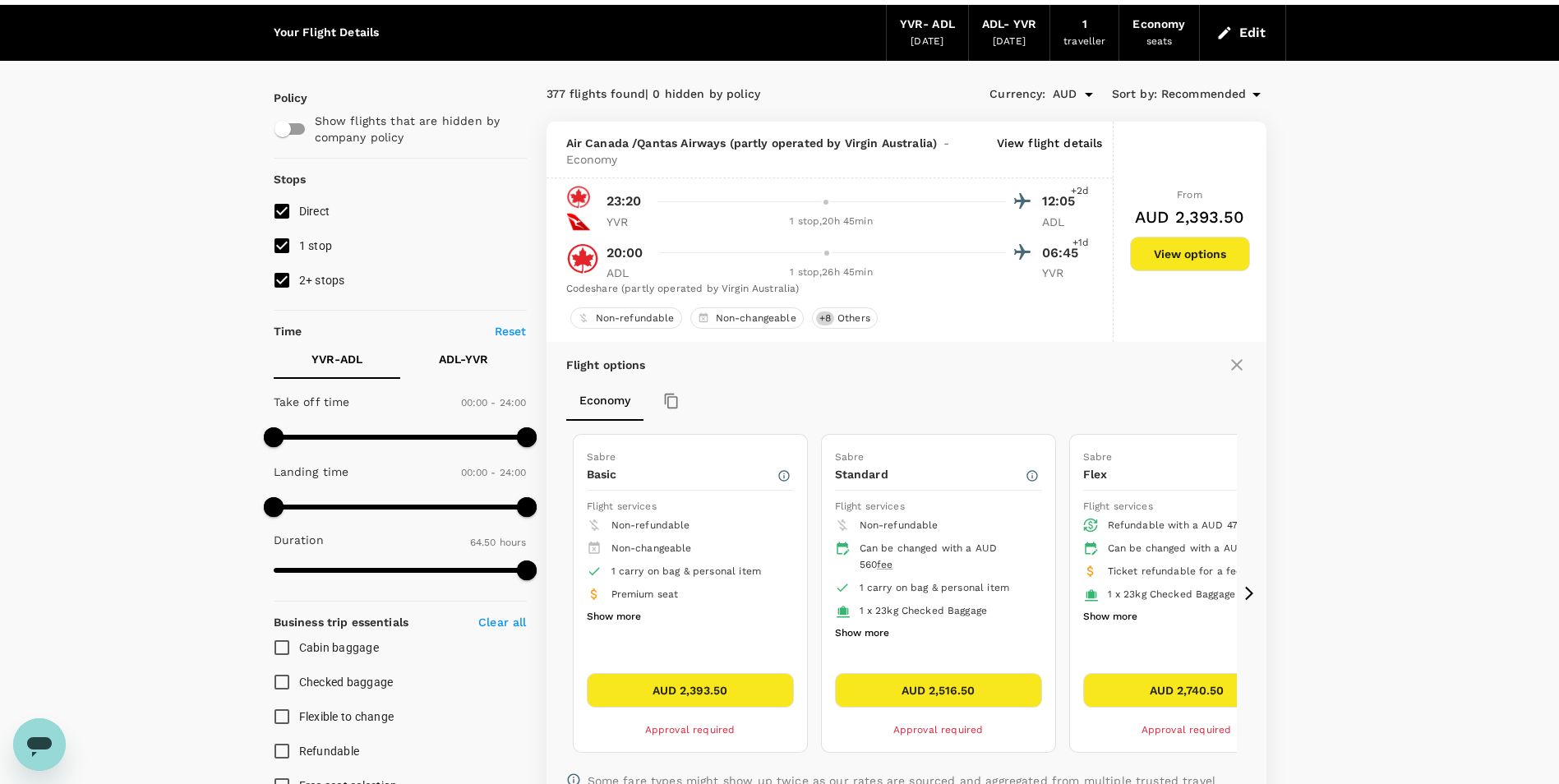 click 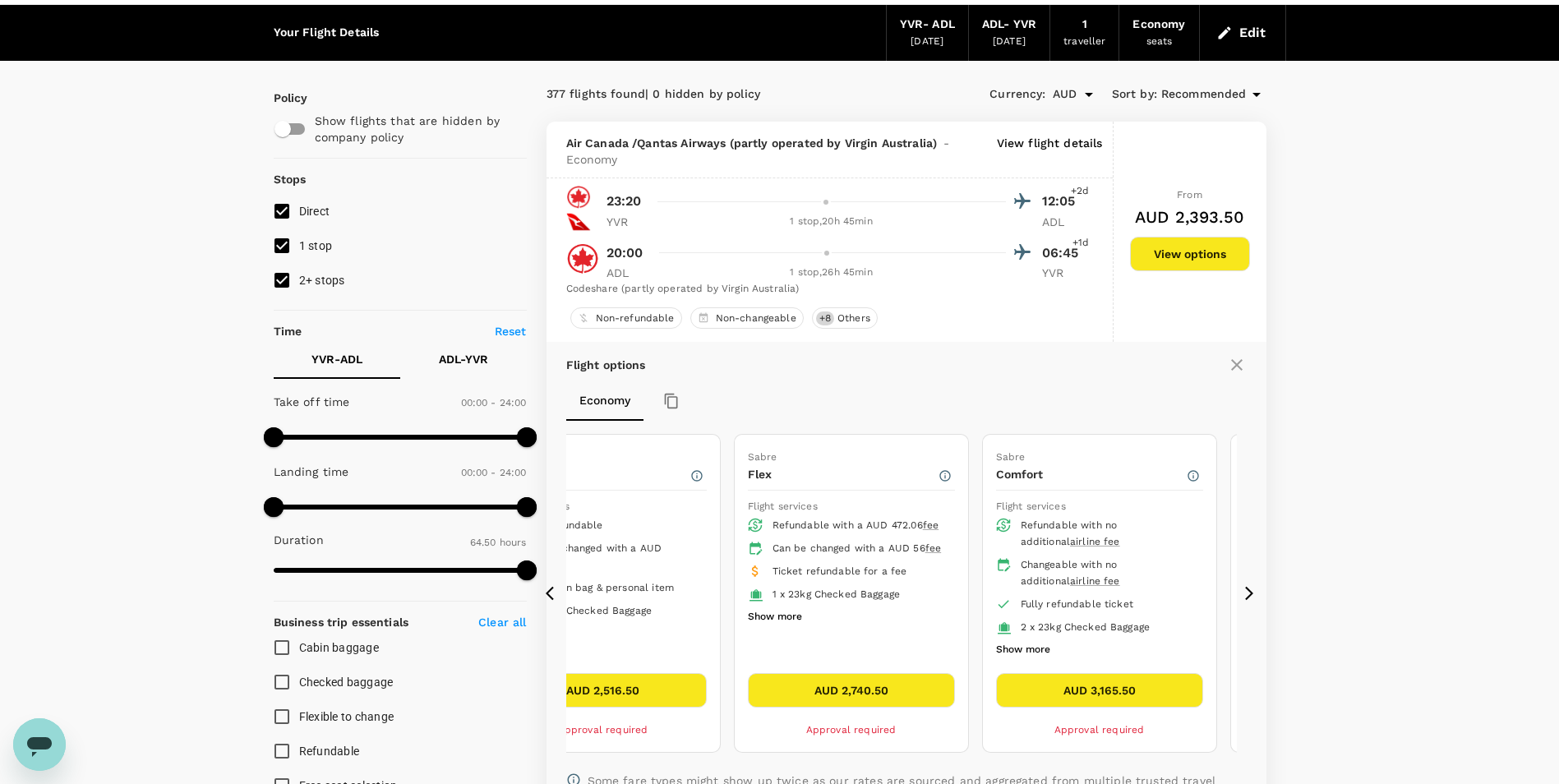 click 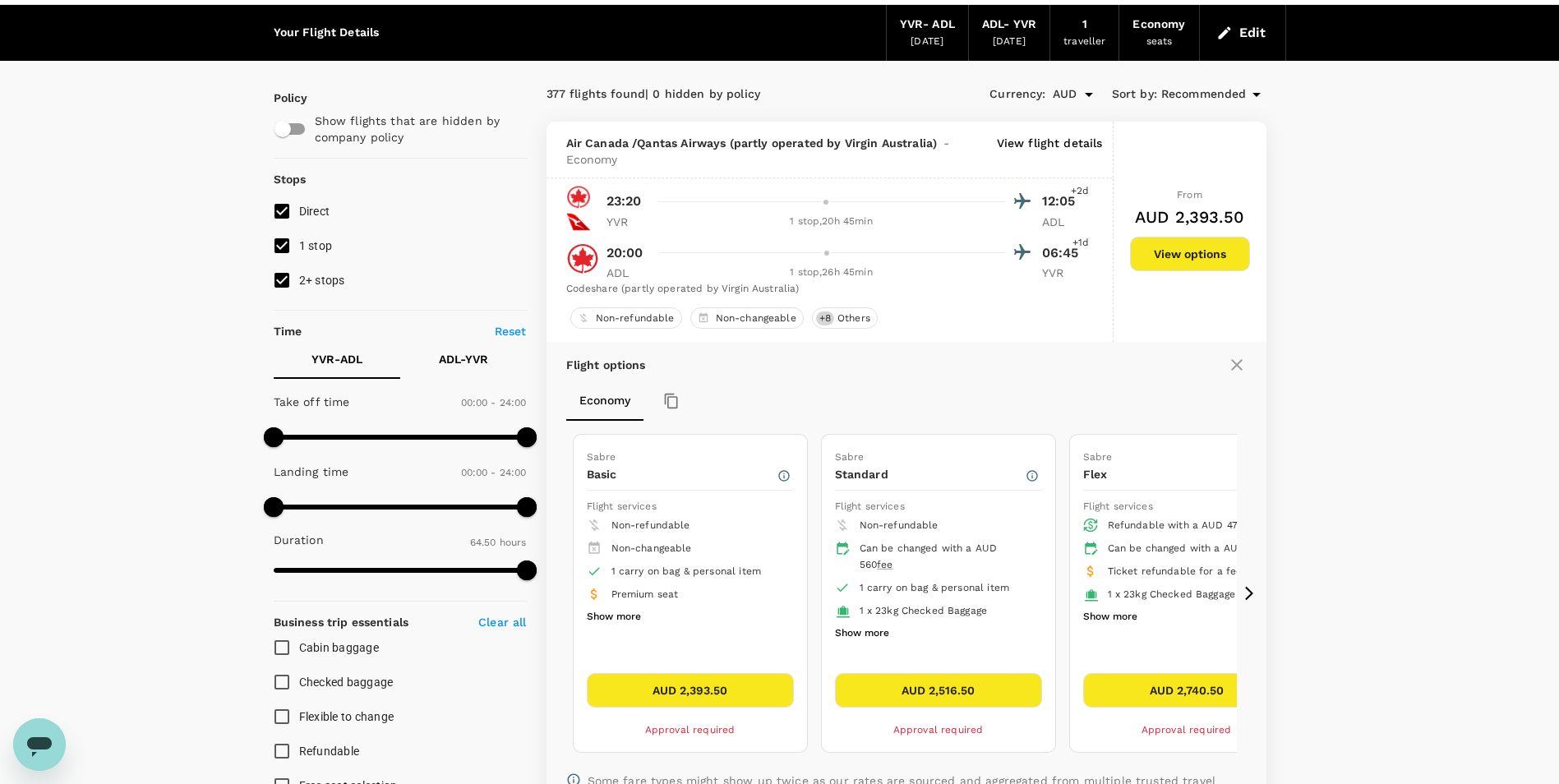 click 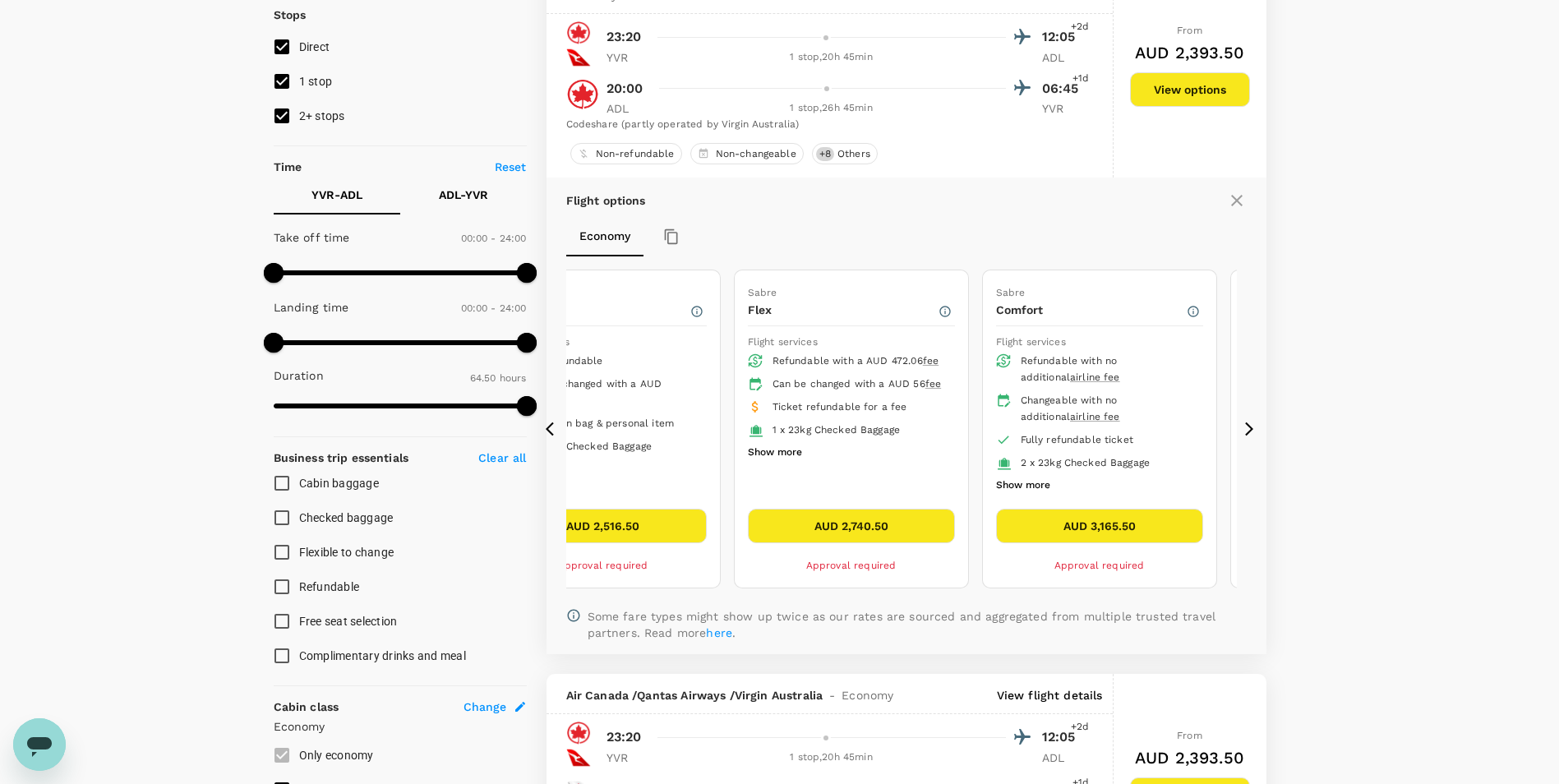 scroll, scrollTop: 134, scrollLeft: 0, axis: vertical 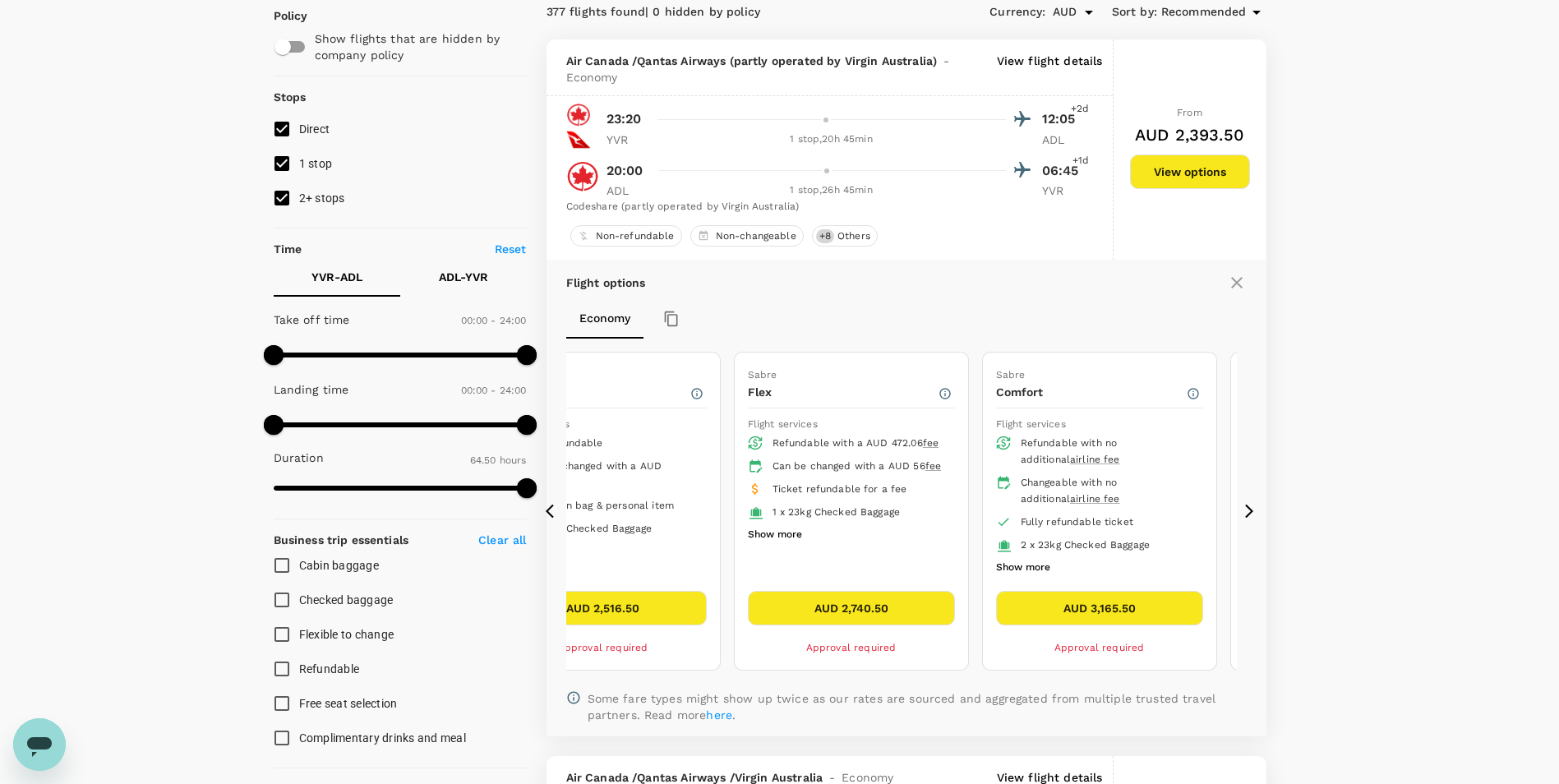 click on "Flight options Economy Sabre Basic Flight services Non-refundable Non-changeable 1 carry on bag & personal item Premium seat Show more AUD 2,393.50 Approval required Sabre Standard Flight services Non-refundable Can be changed with a AUD 560  fee 1 carry on bag & personal item 1 x 23kg Checked Baggage Show more AUD 2,516.50 Approval required Sabre Flex Flight services Refundable with a AUD 472.06  fee Can be changed with a AUD 56  fee Ticket refundable for a fee 1 x 23kg Checked Baggage Show more AUD 2,740.50 Approval required Sabre Comfort Flight services Refundable with no additional  airline fee Changeable with no additional  airline fee Fully refundable ticket 2 x 23kg Checked Baggage Show more AUD 3,165.50 Approval required Sabre Latitude Flight services Refundable with no additional  airline fee Changeable with no additional  airline fee Fully refundable ticket 2 x 23kg Checked Baggage Show more AUD 7,771.50 Approval required here ." at bounding box center [906, 498] 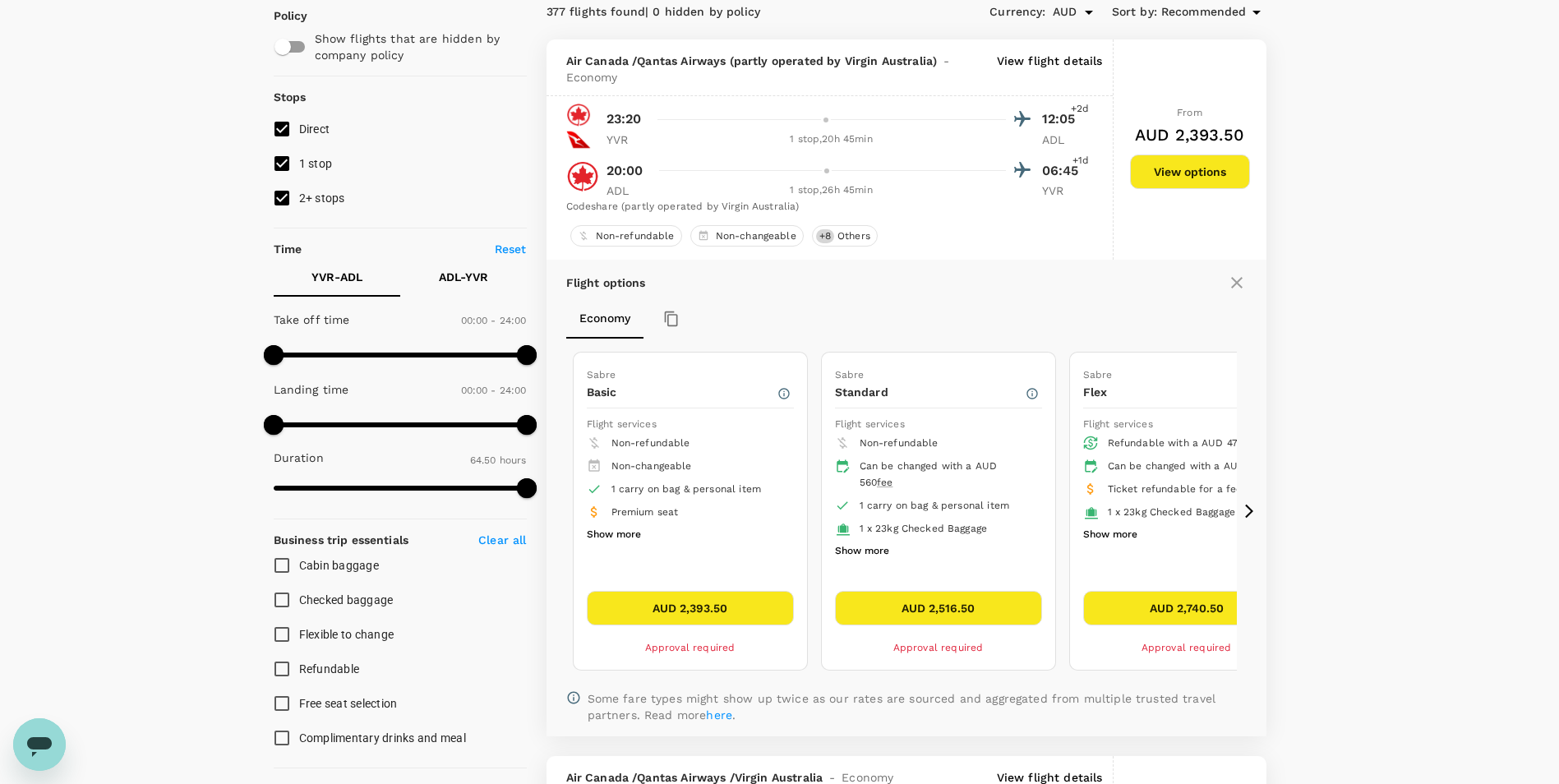 click 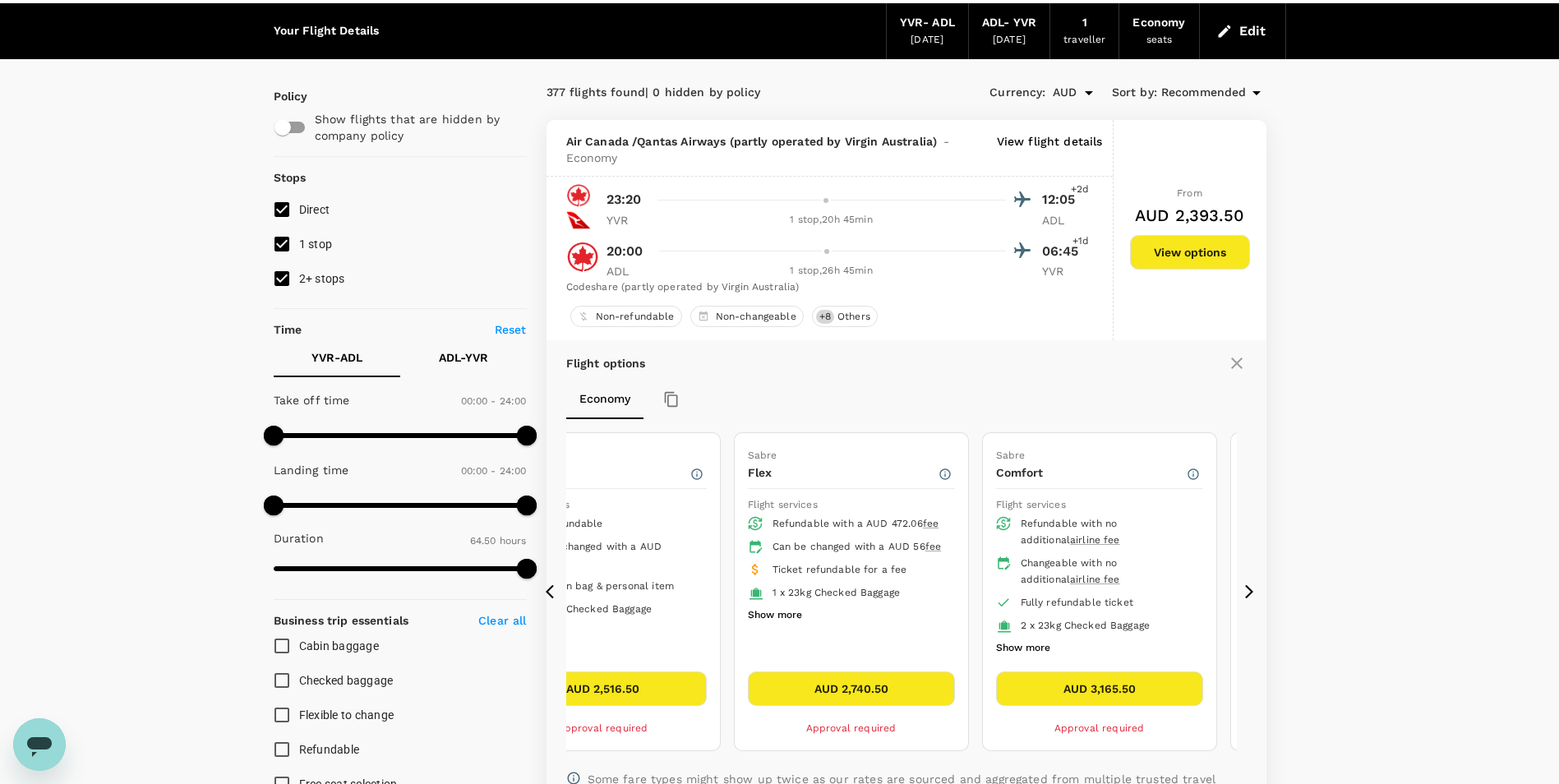 scroll, scrollTop: 82, scrollLeft: 0, axis: vertical 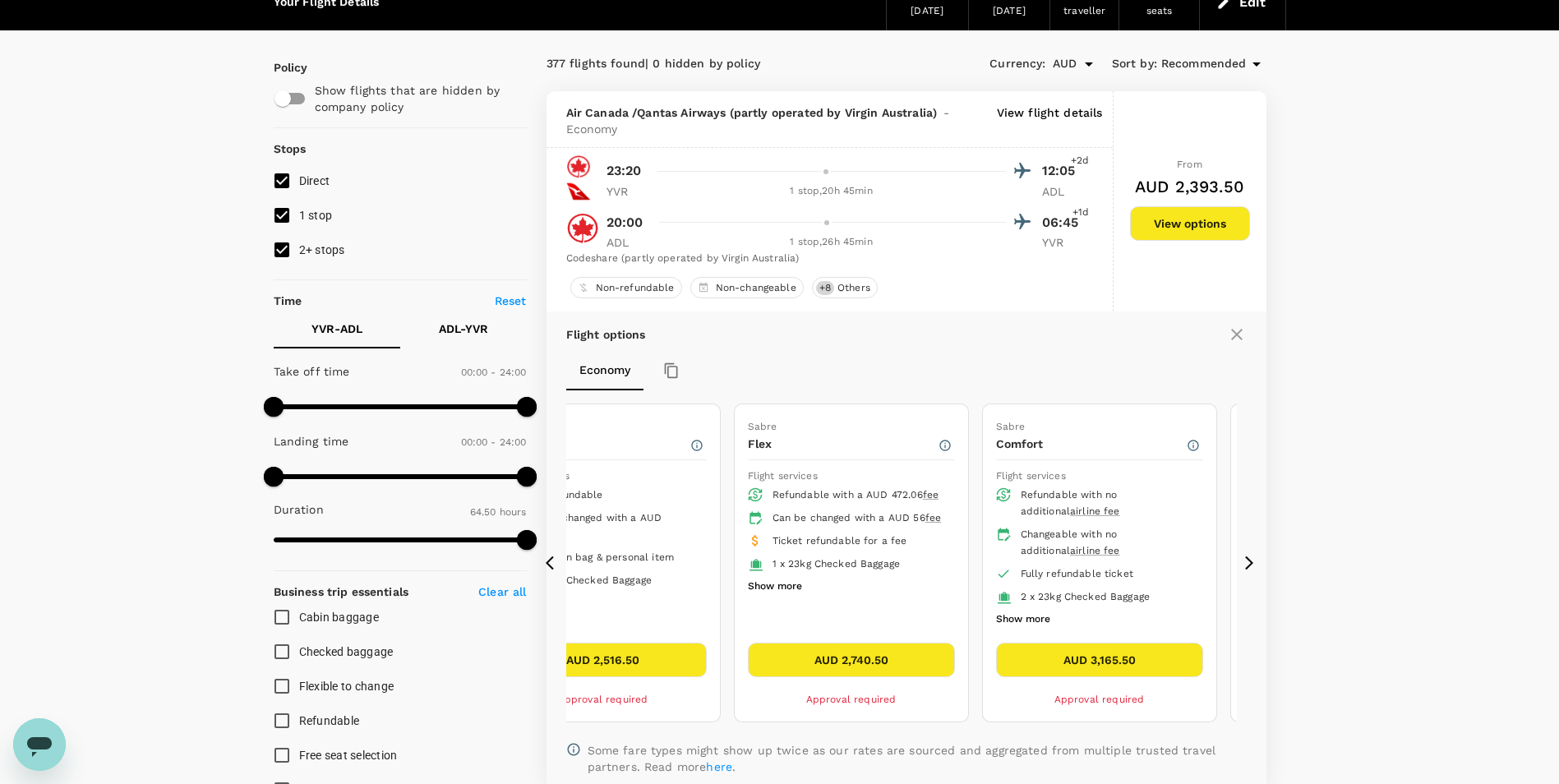 click 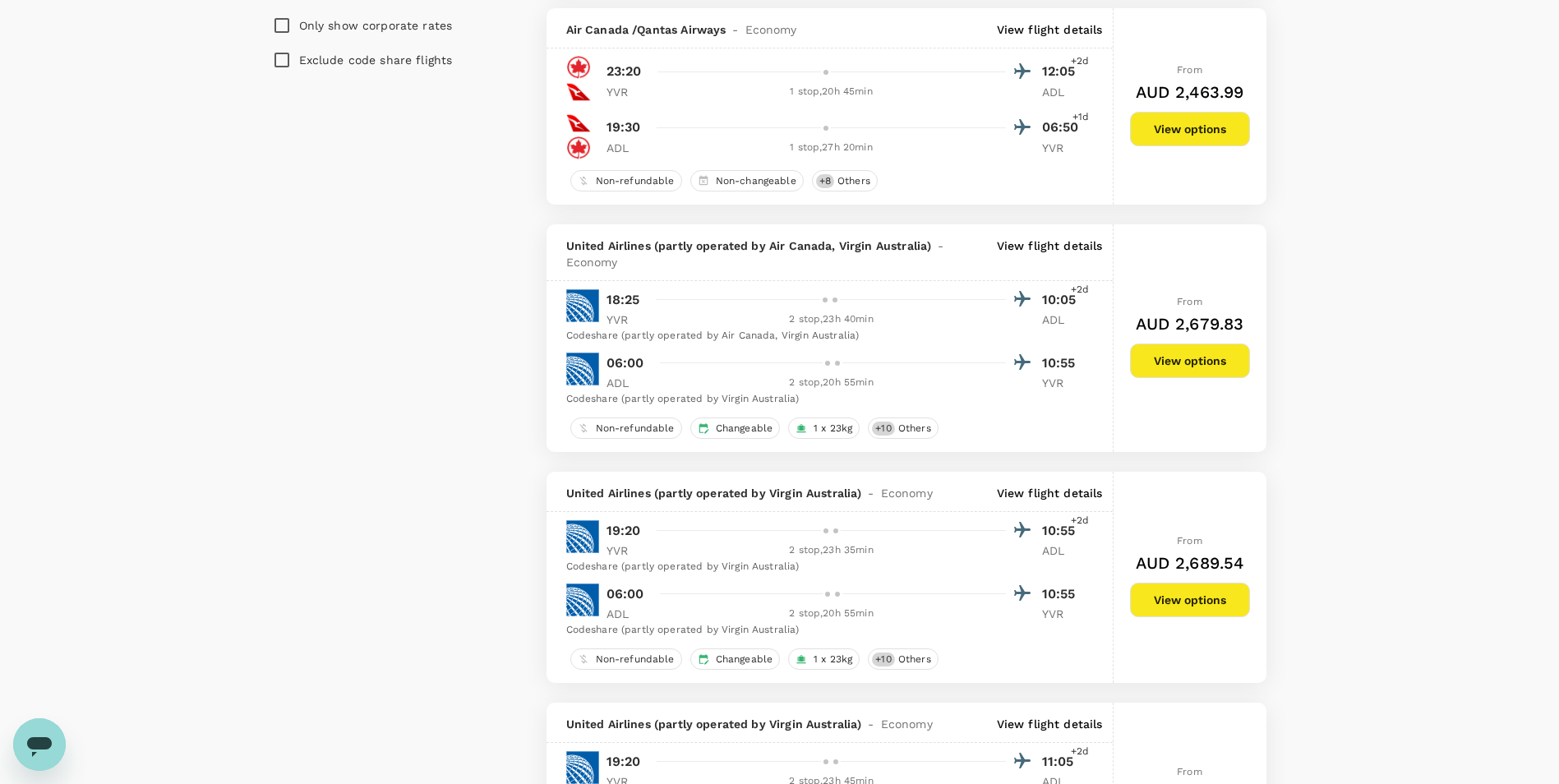 scroll, scrollTop: 1561, scrollLeft: 0, axis: vertical 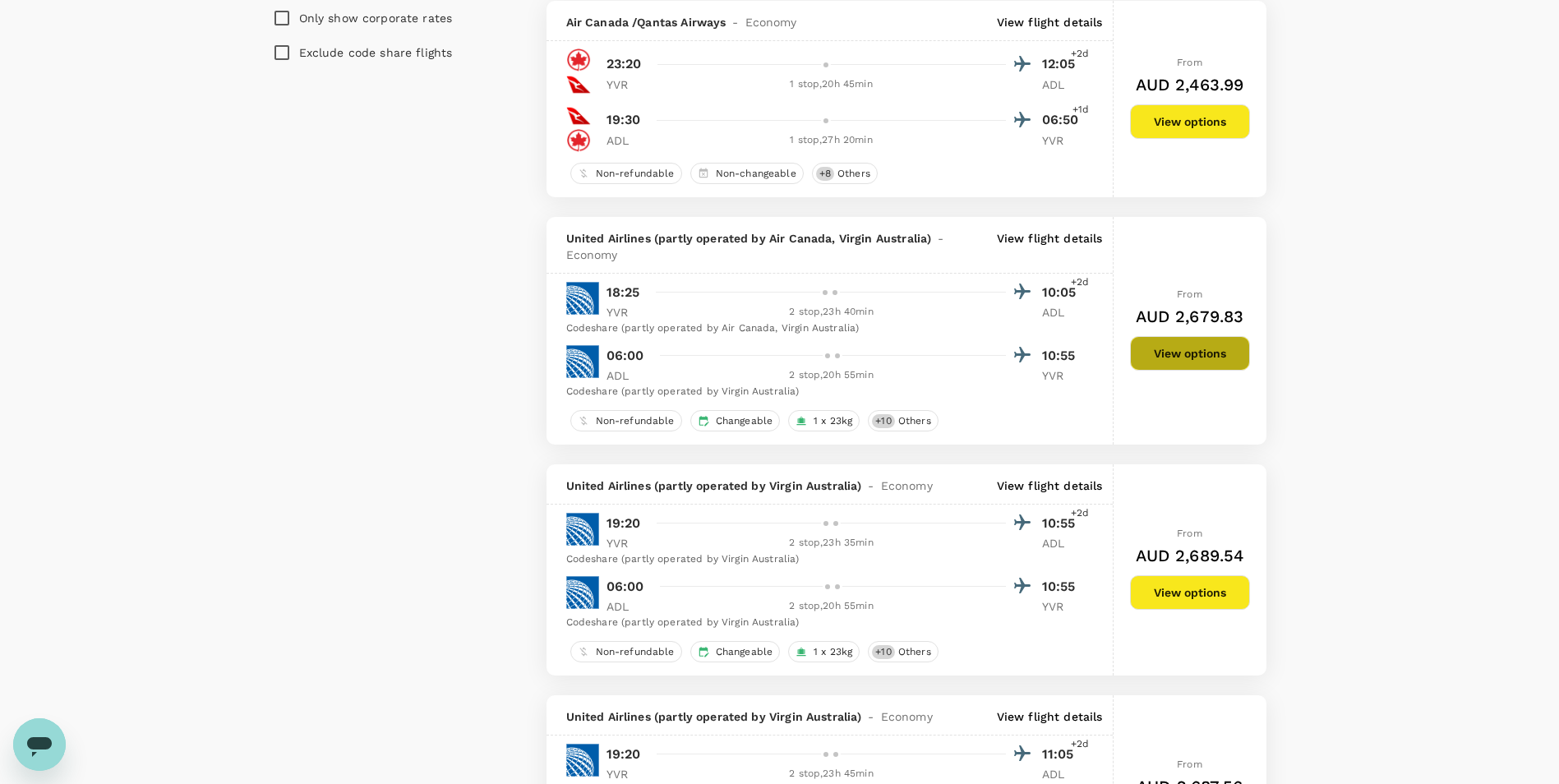 click on "View options" at bounding box center (1190, 353) 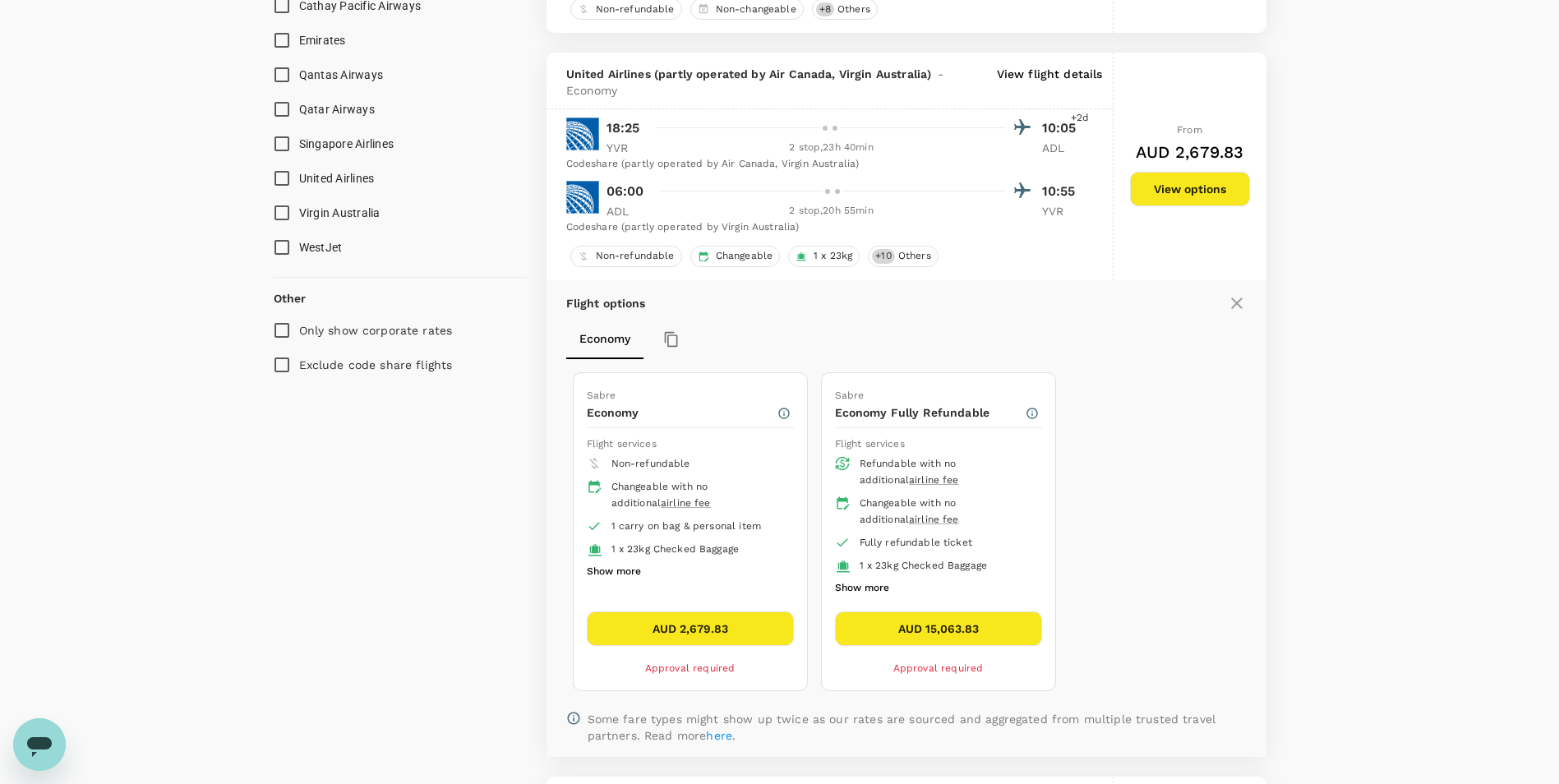 scroll, scrollTop: 1220, scrollLeft: 0, axis: vertical 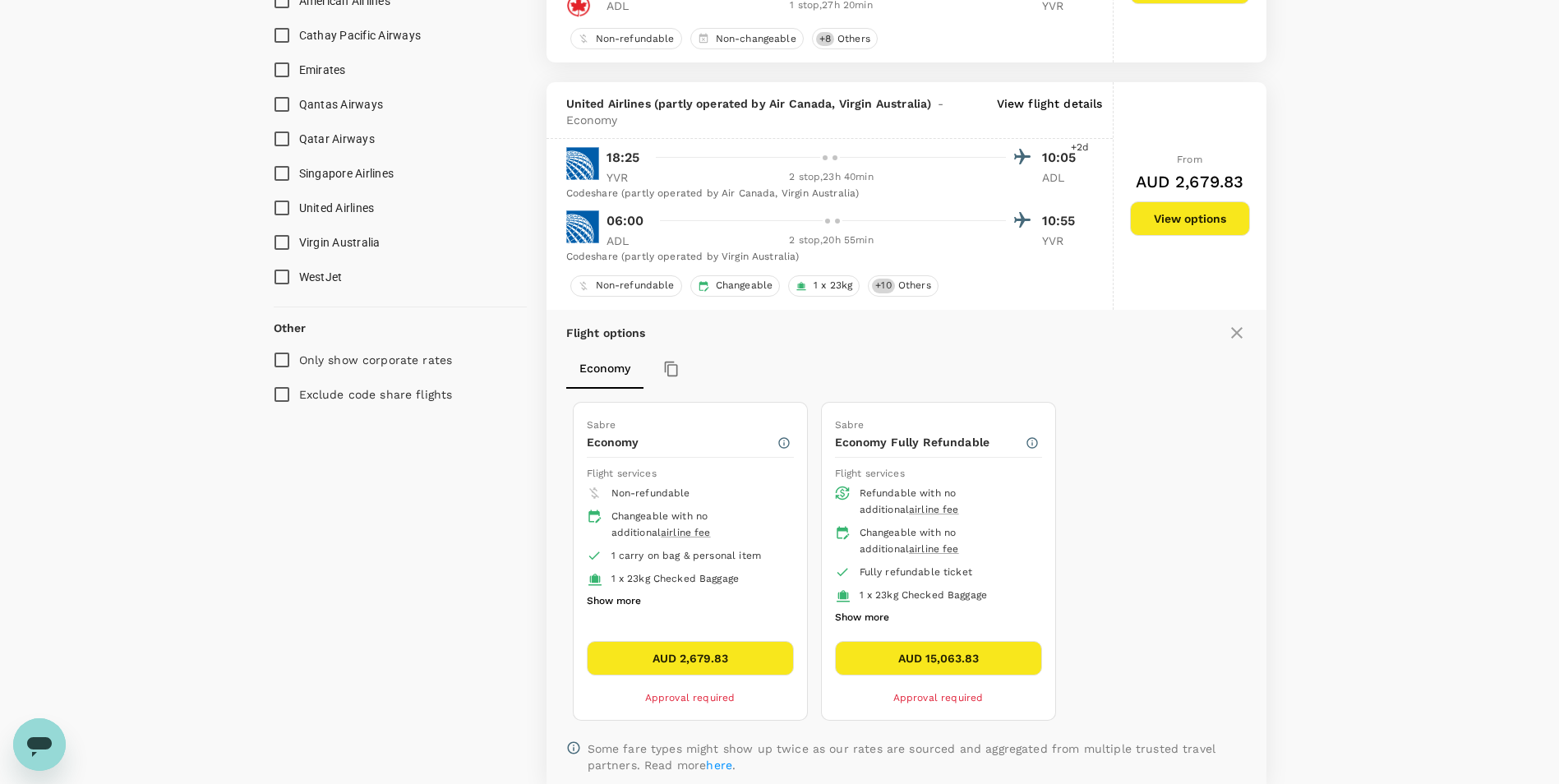 click 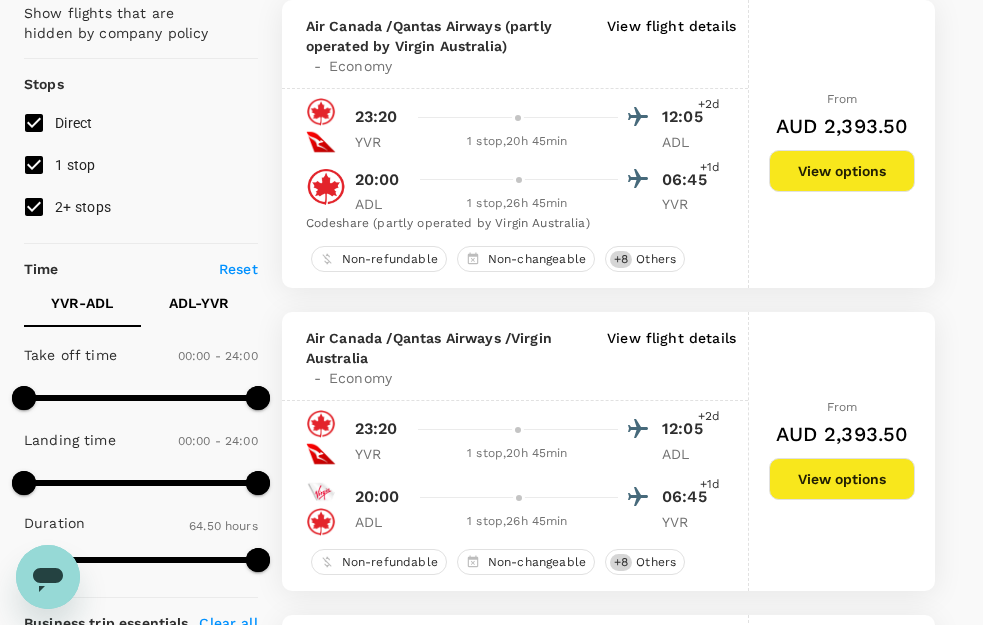 scroll, scrollTop: 0, scrollLeft: 0, axis: both 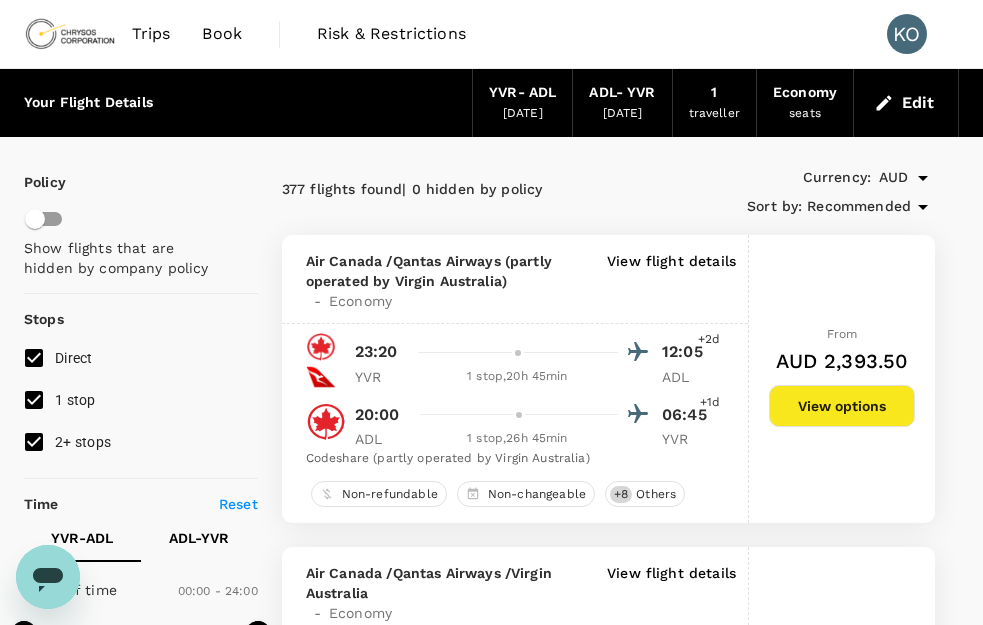 click on "View options" at bounding box center [842, 406] 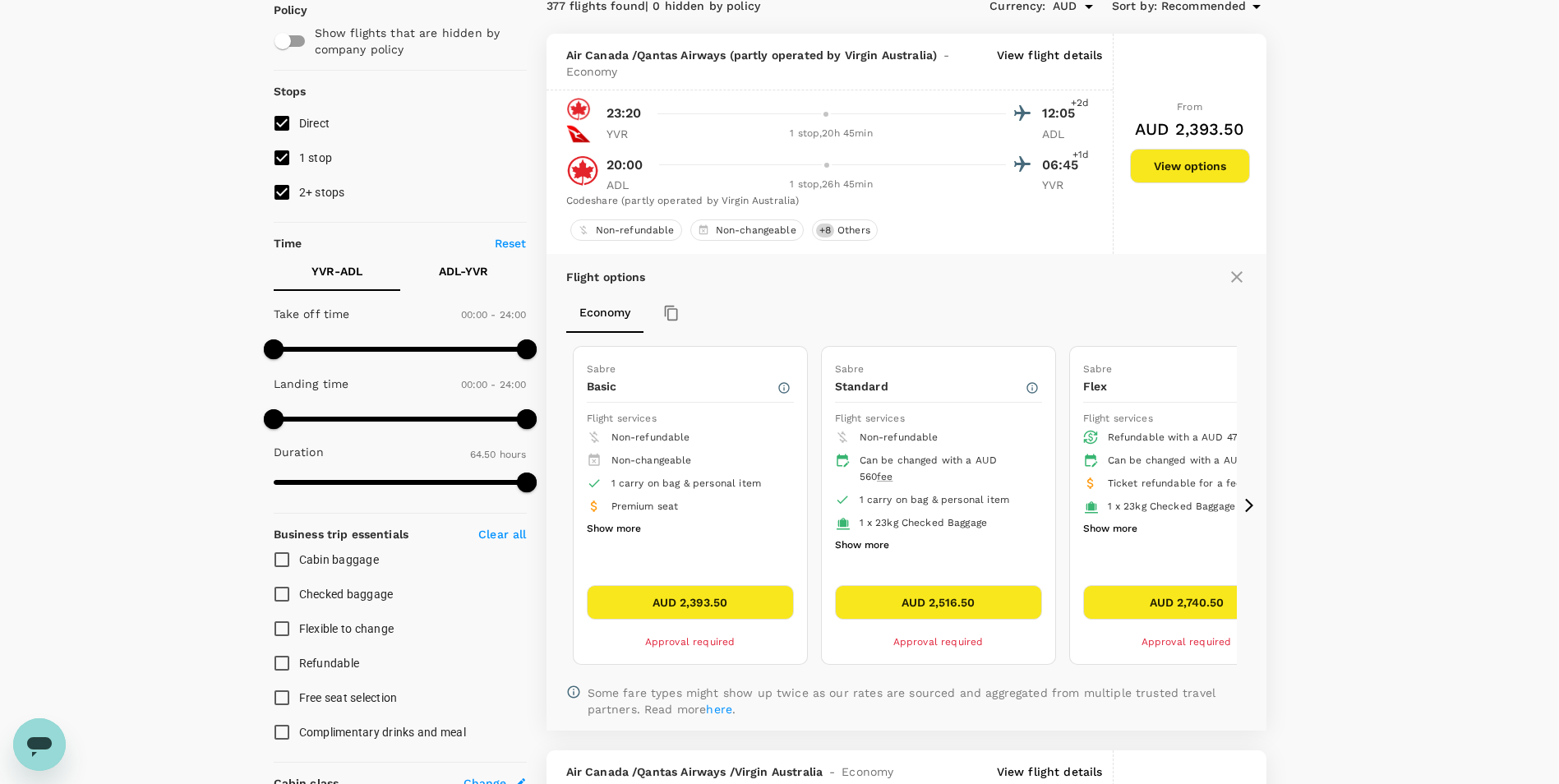 scroll, scrollTop: 111, scrollLeft: 0, axis: vertical 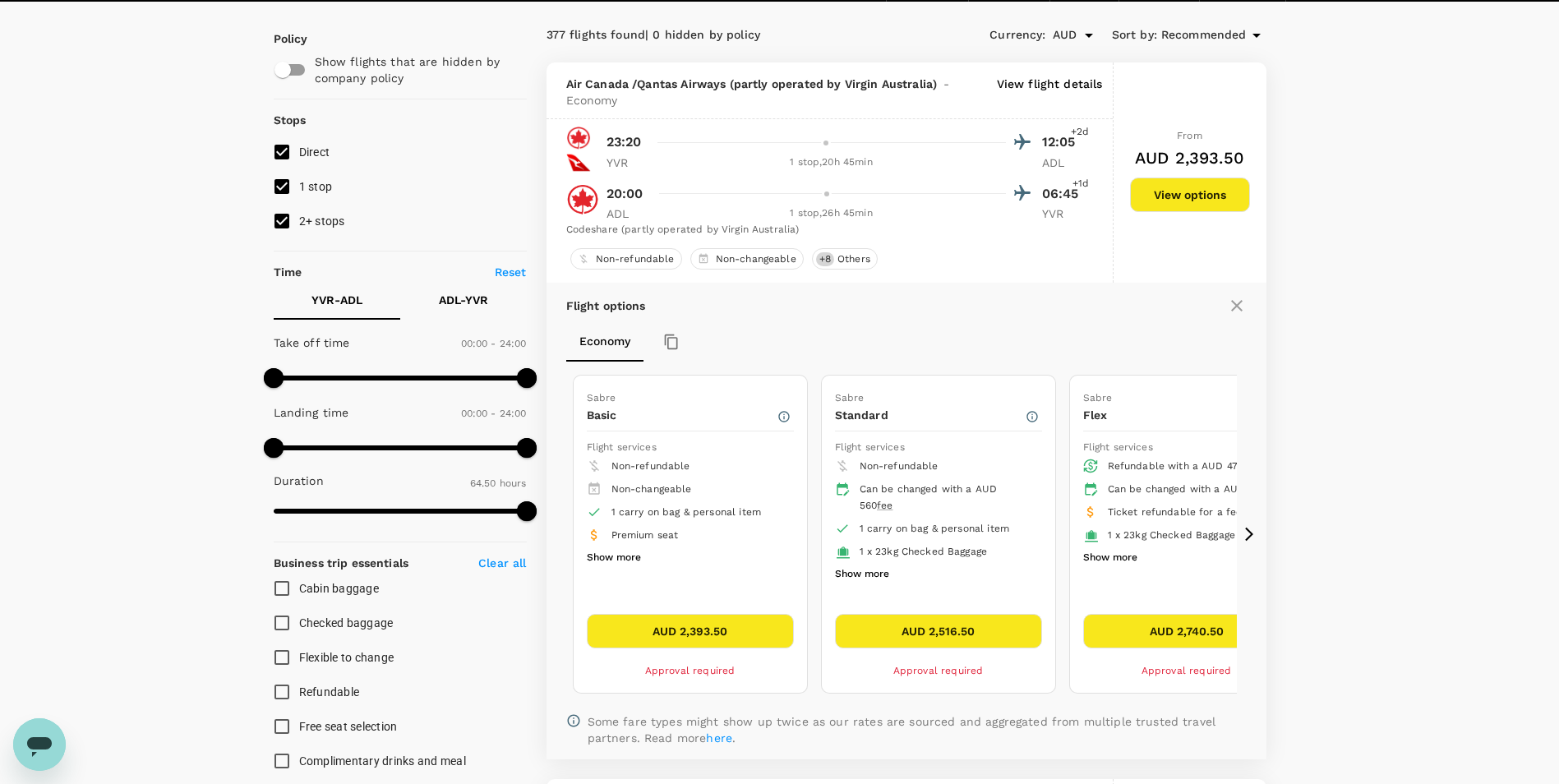 click 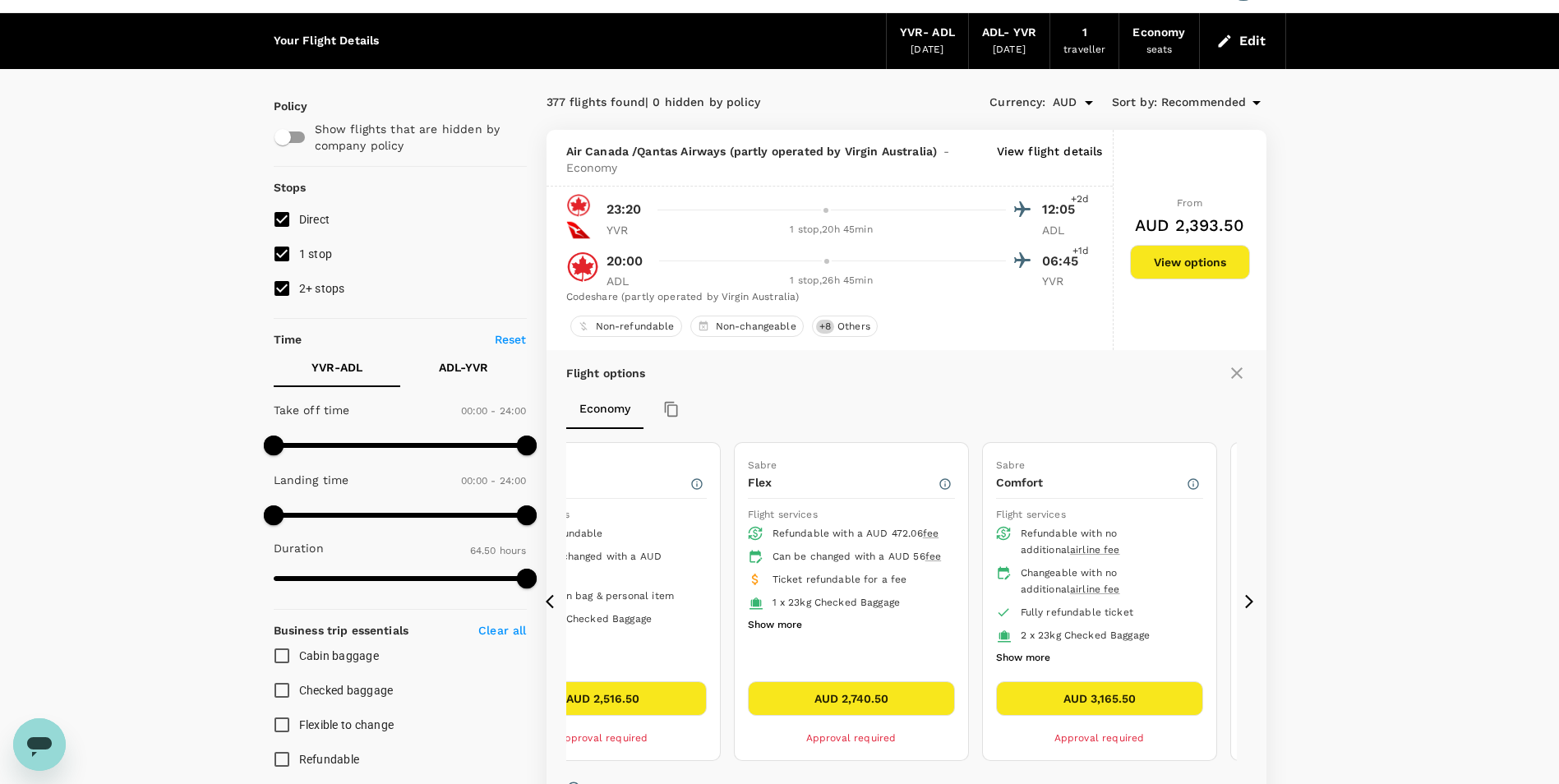 scroll, scrollTop: 82, scrollLeft: 0, axis: vertical 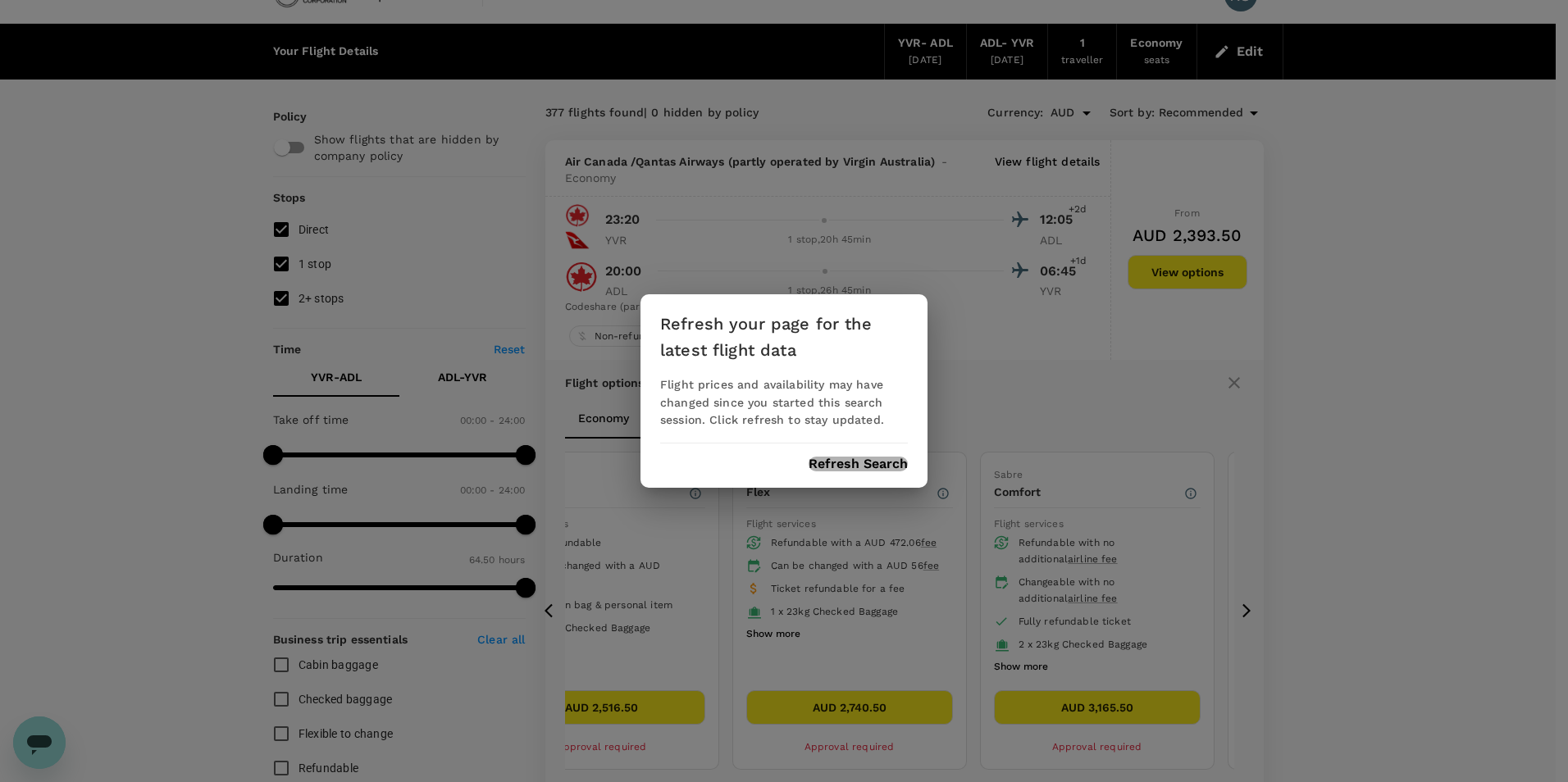 click on "Refresh Search" at bounding box center (858, 464) 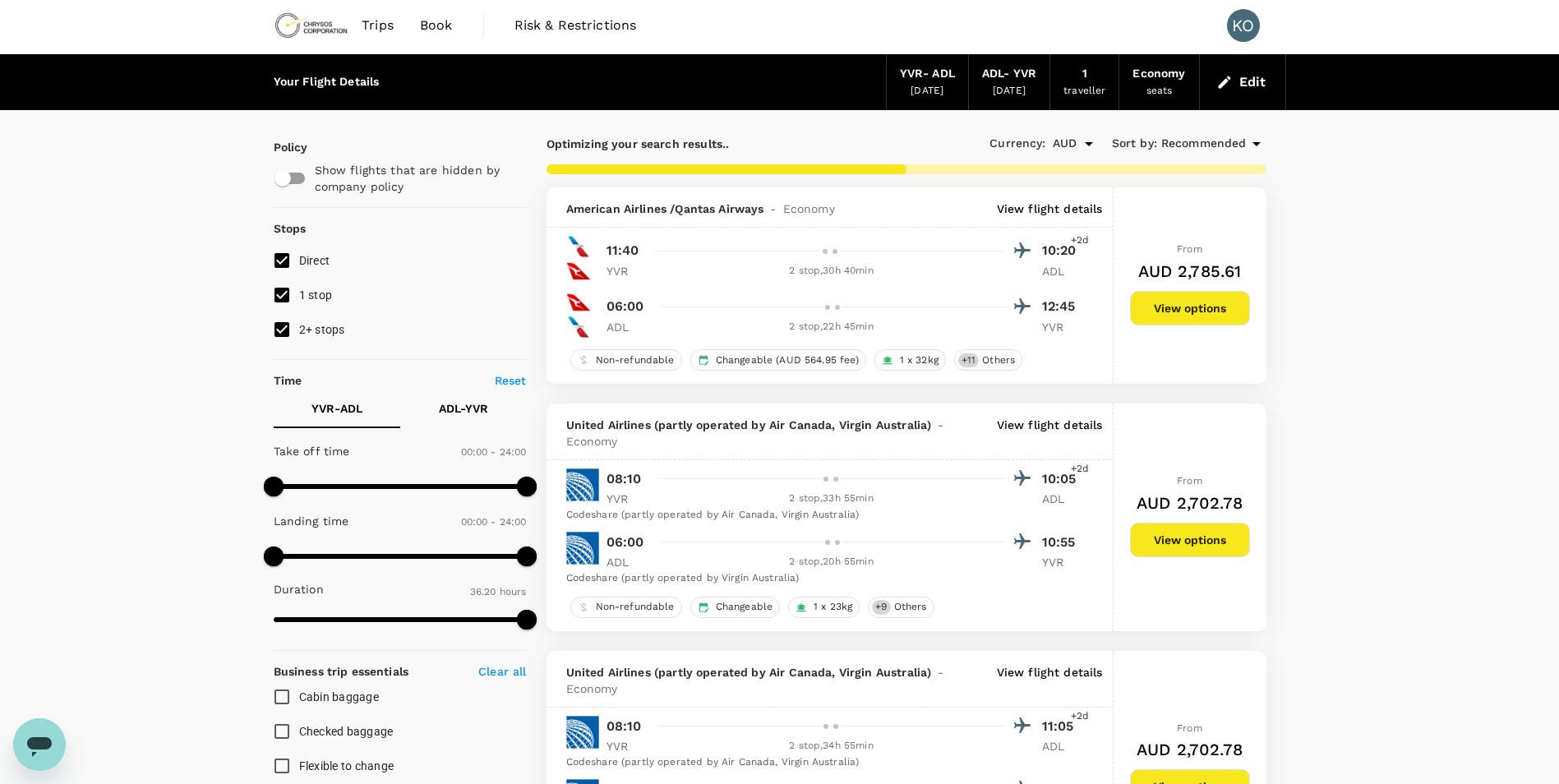 scroll, scrollTop: 0, scrollLeft: 0, axis: both 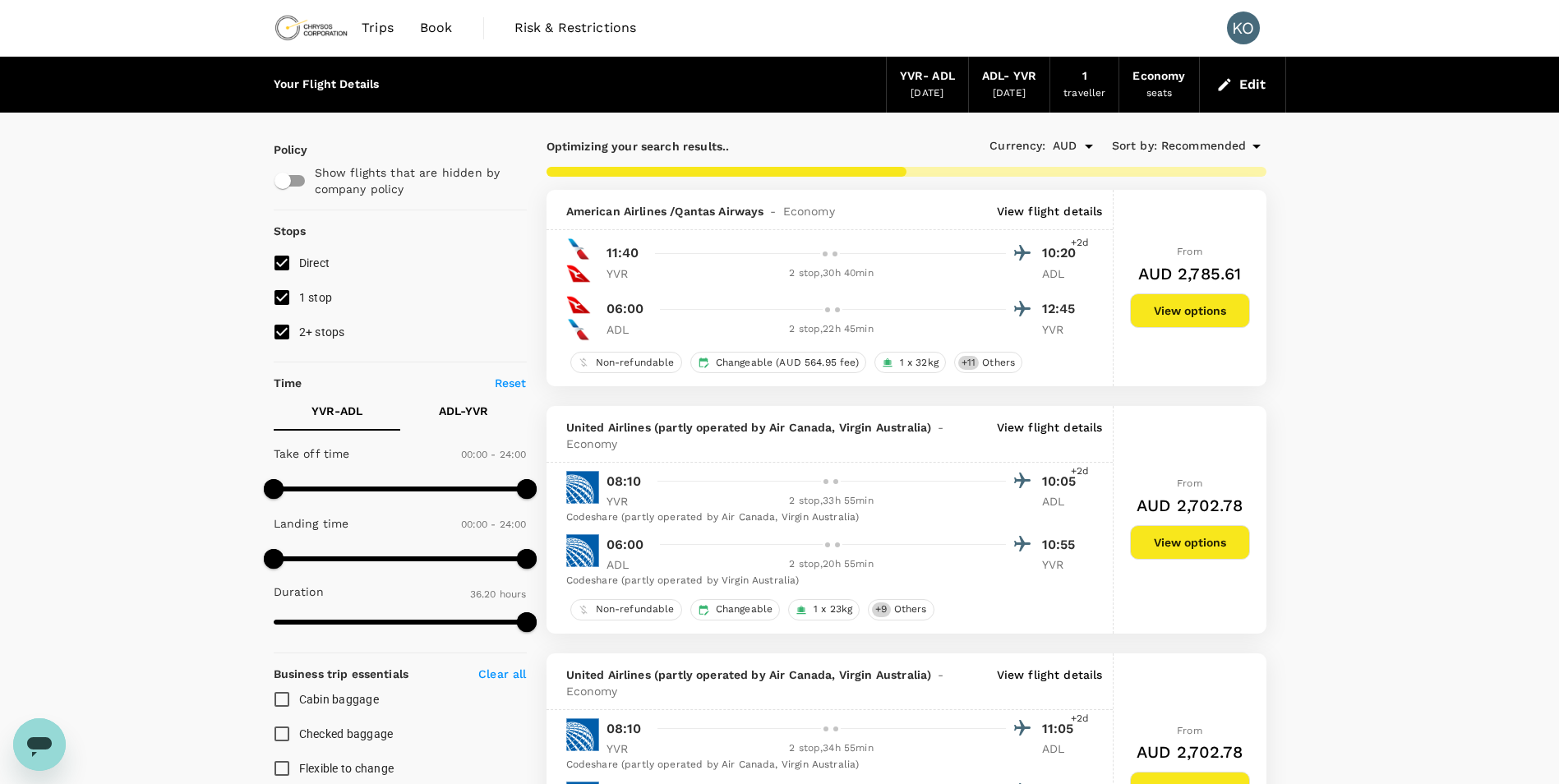 type on "2495" 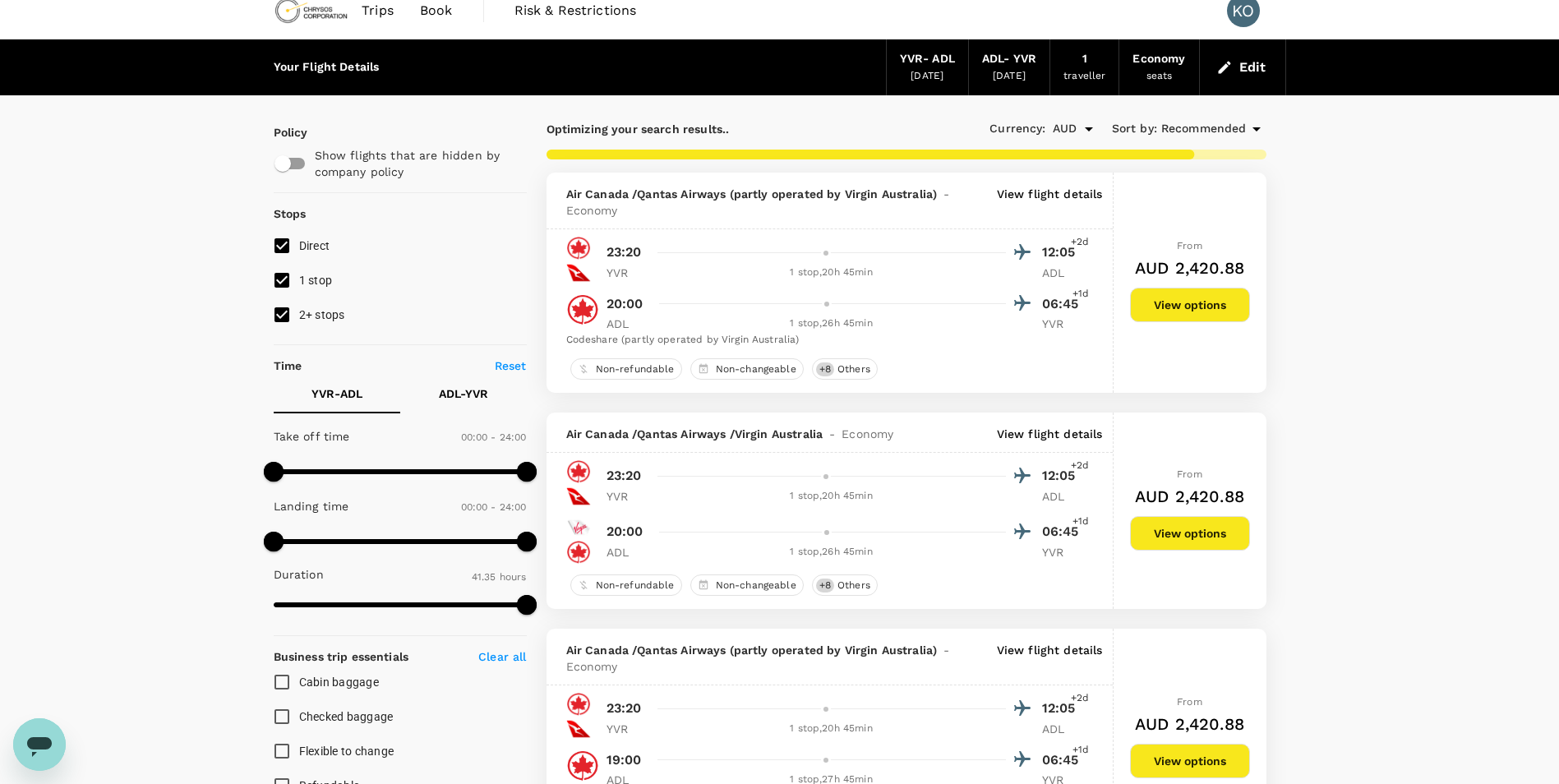 scroll, scrollTop: 0, scrollLeft: 0, axis: both 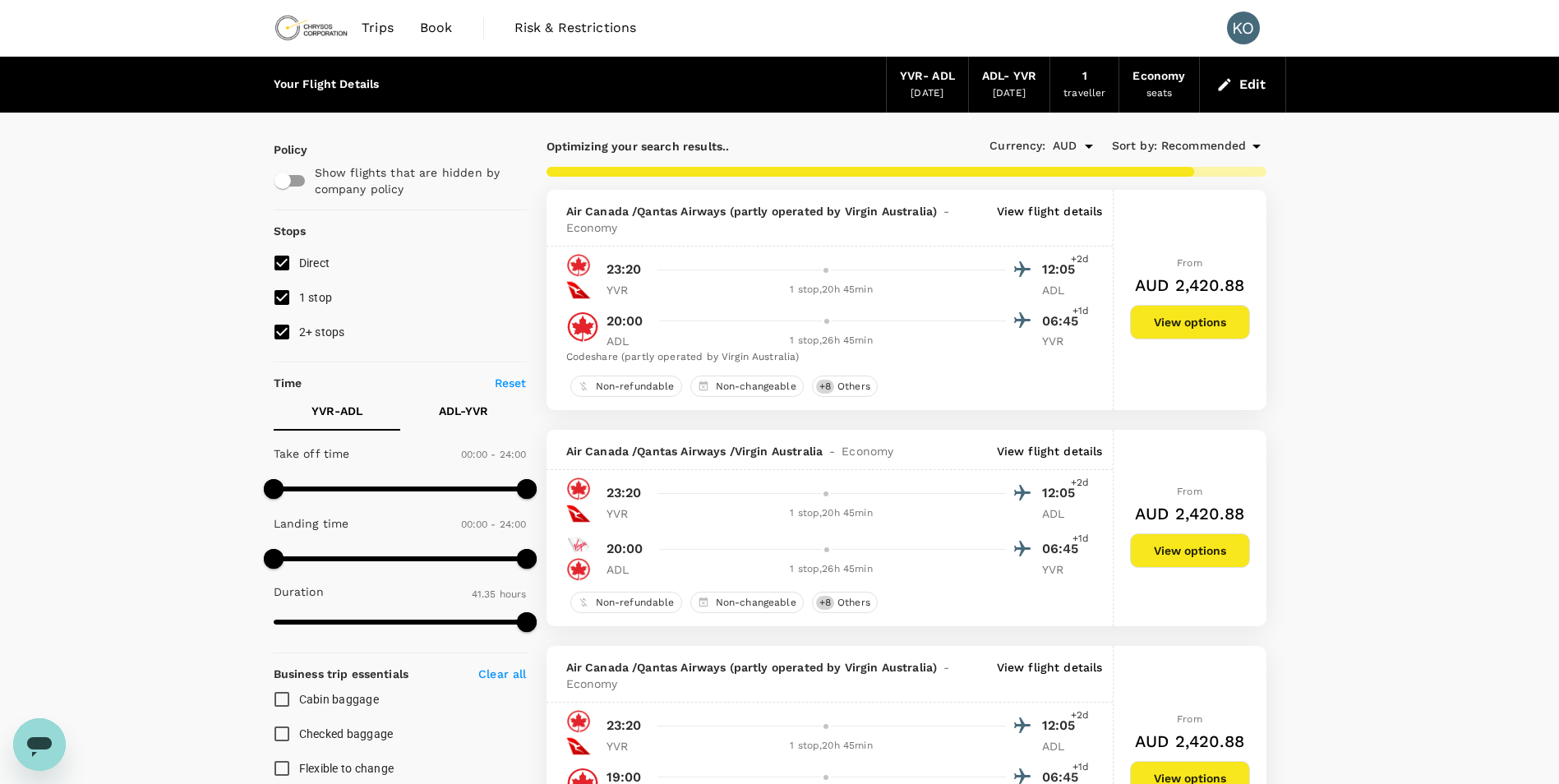 click on "View options" at bounding box center (1190, 322) 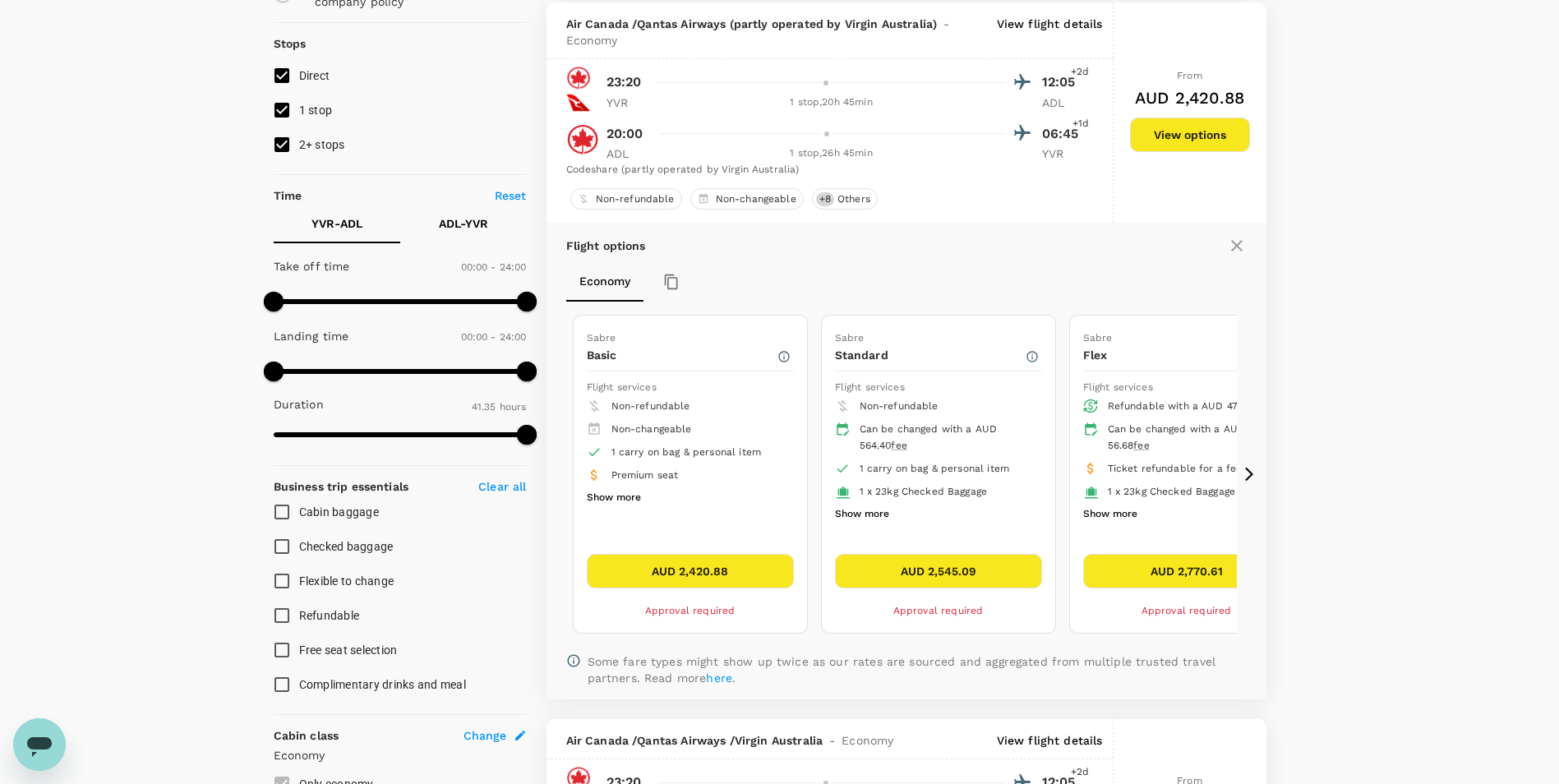 scroll, scrollTop: 190, scrollLeft: 0, axis: vertical 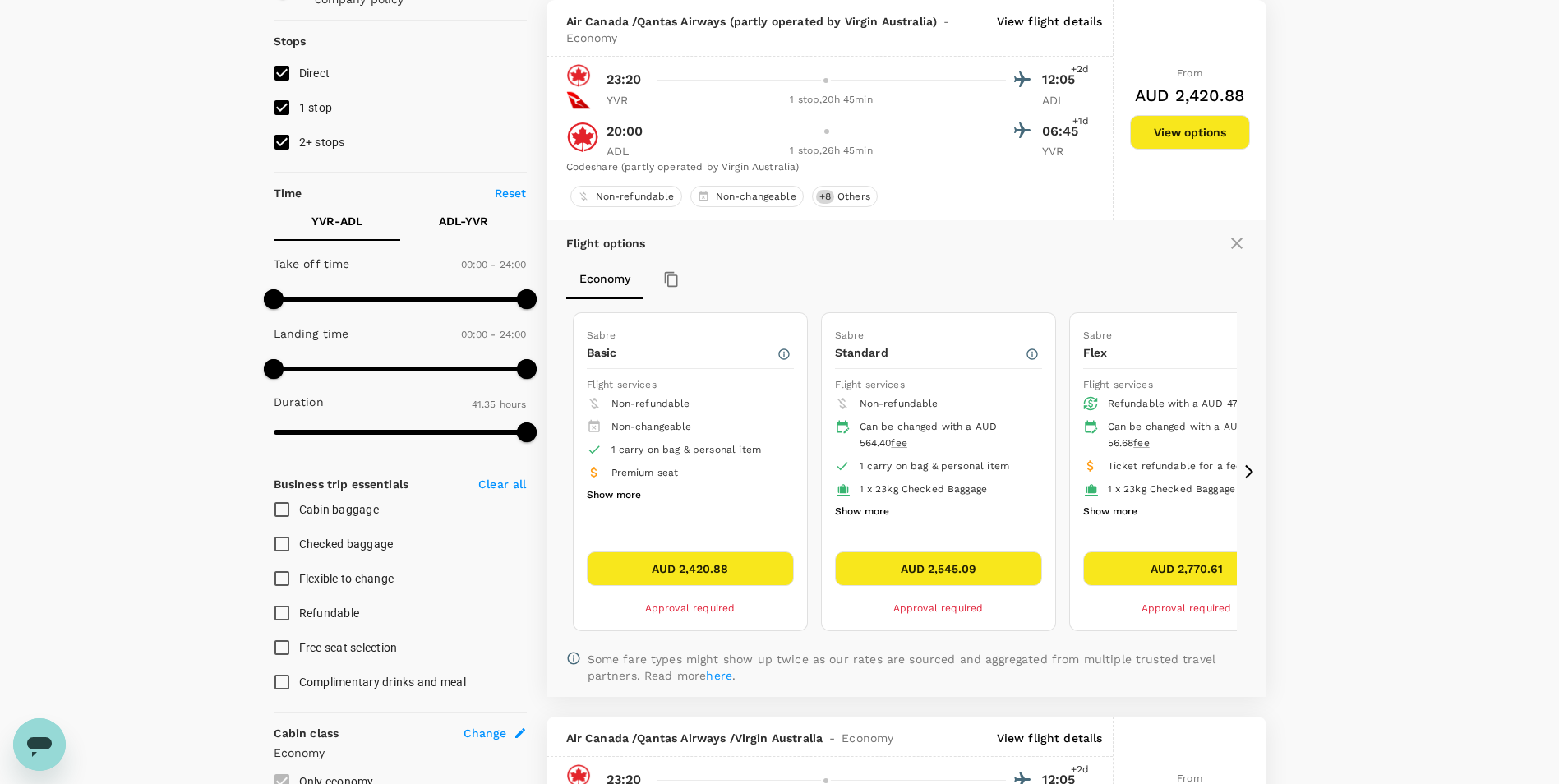 click 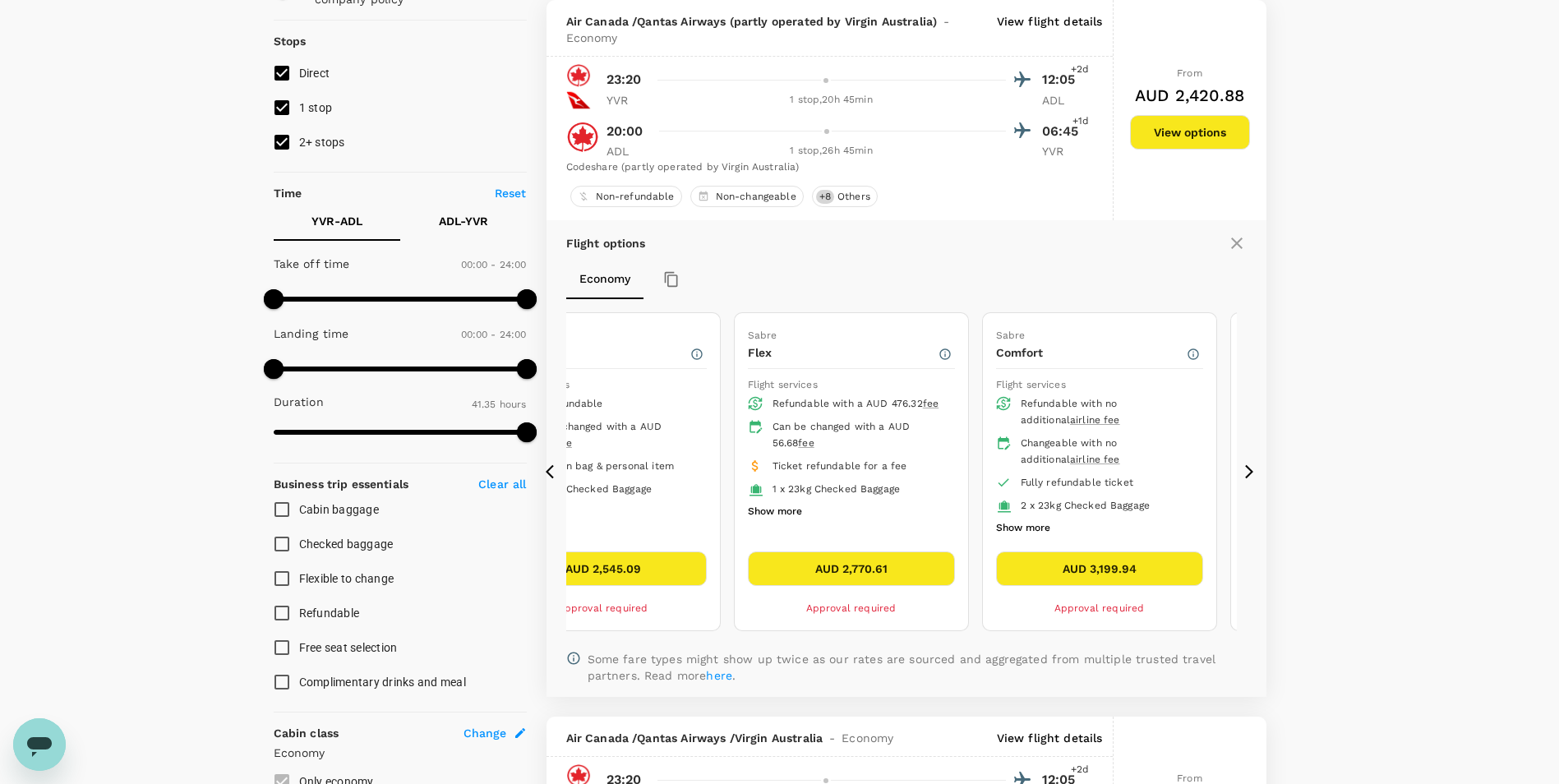 click 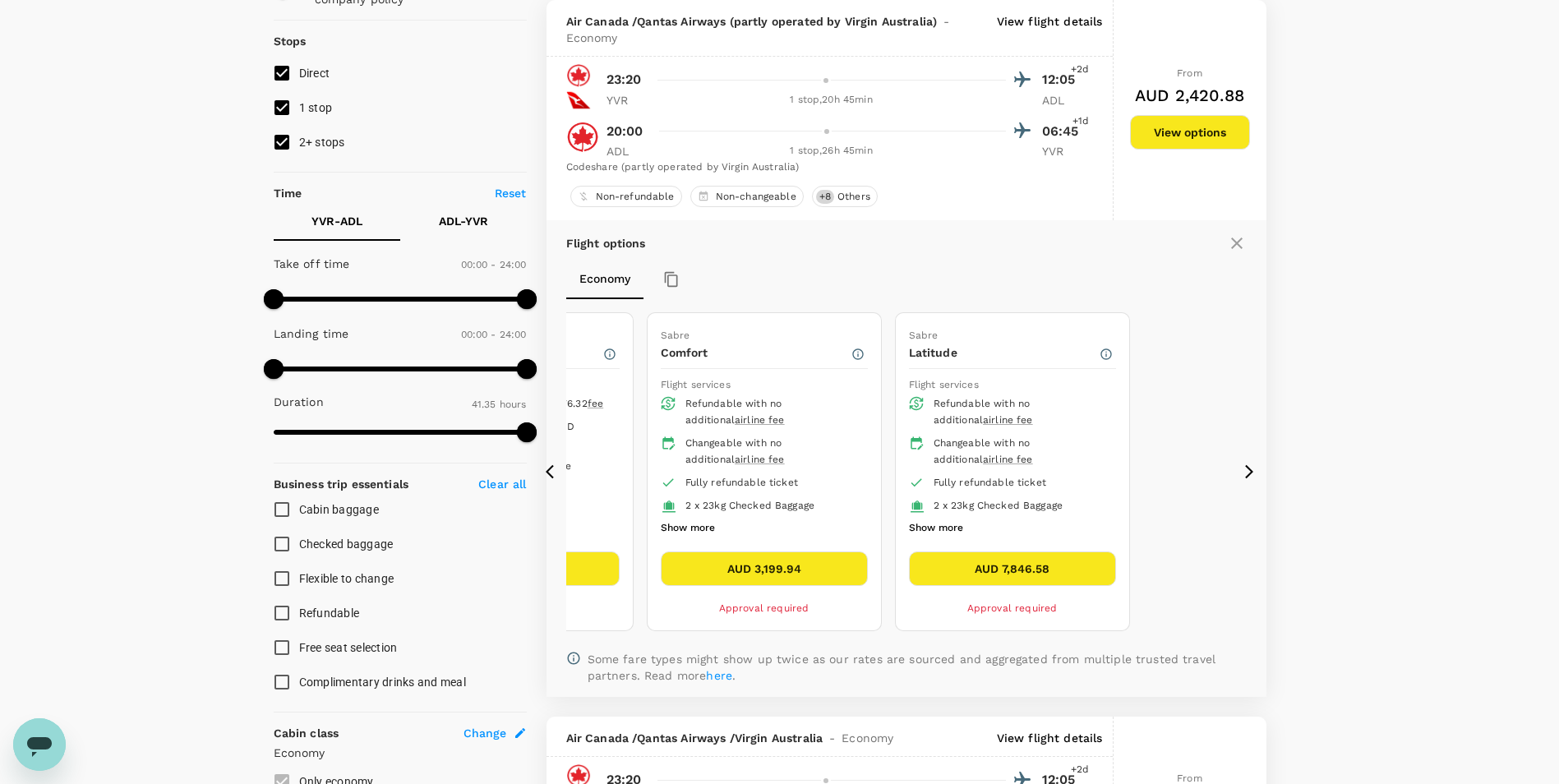 click on "Show more" at bounding box center [688, 528] 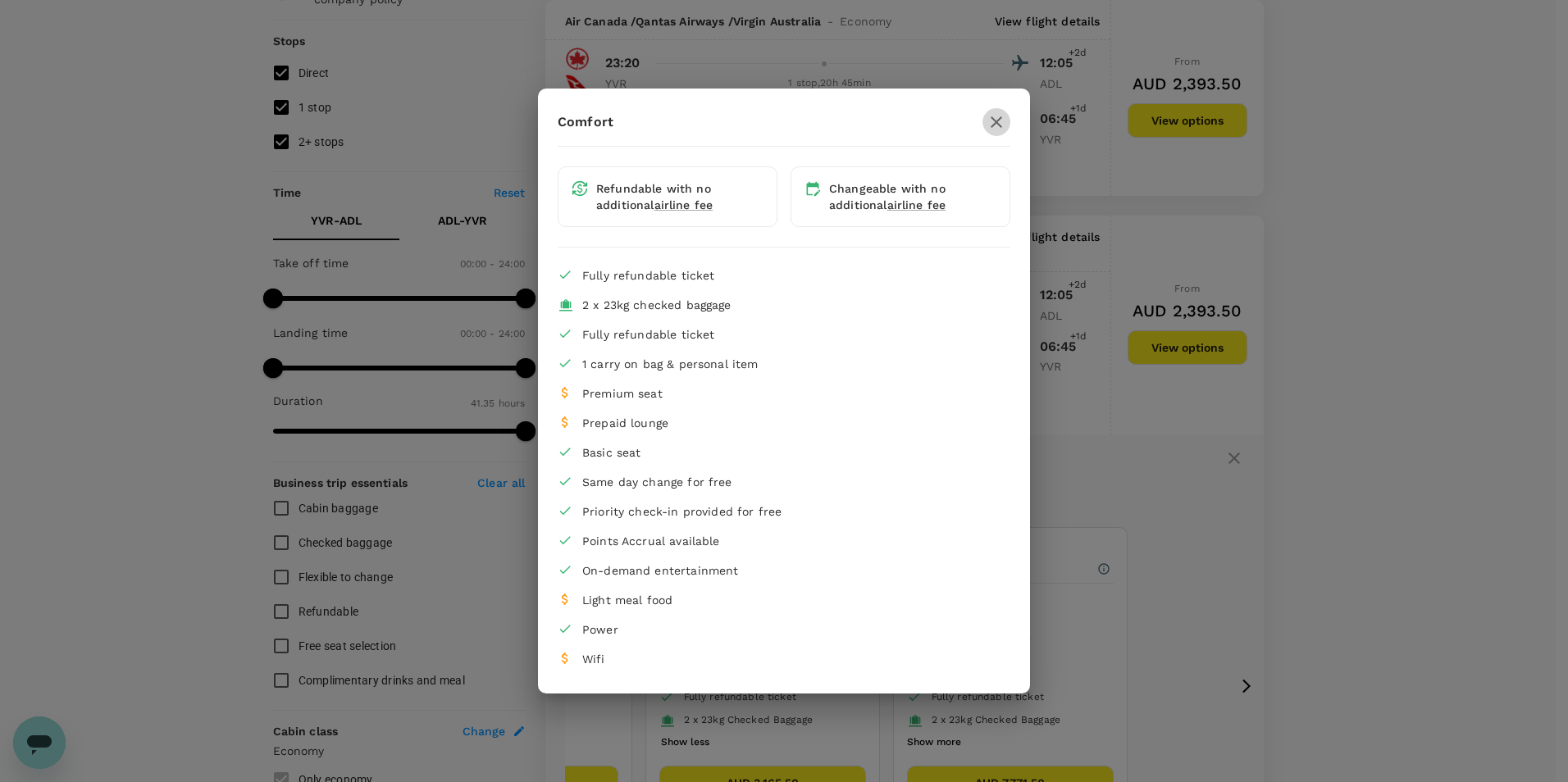 click 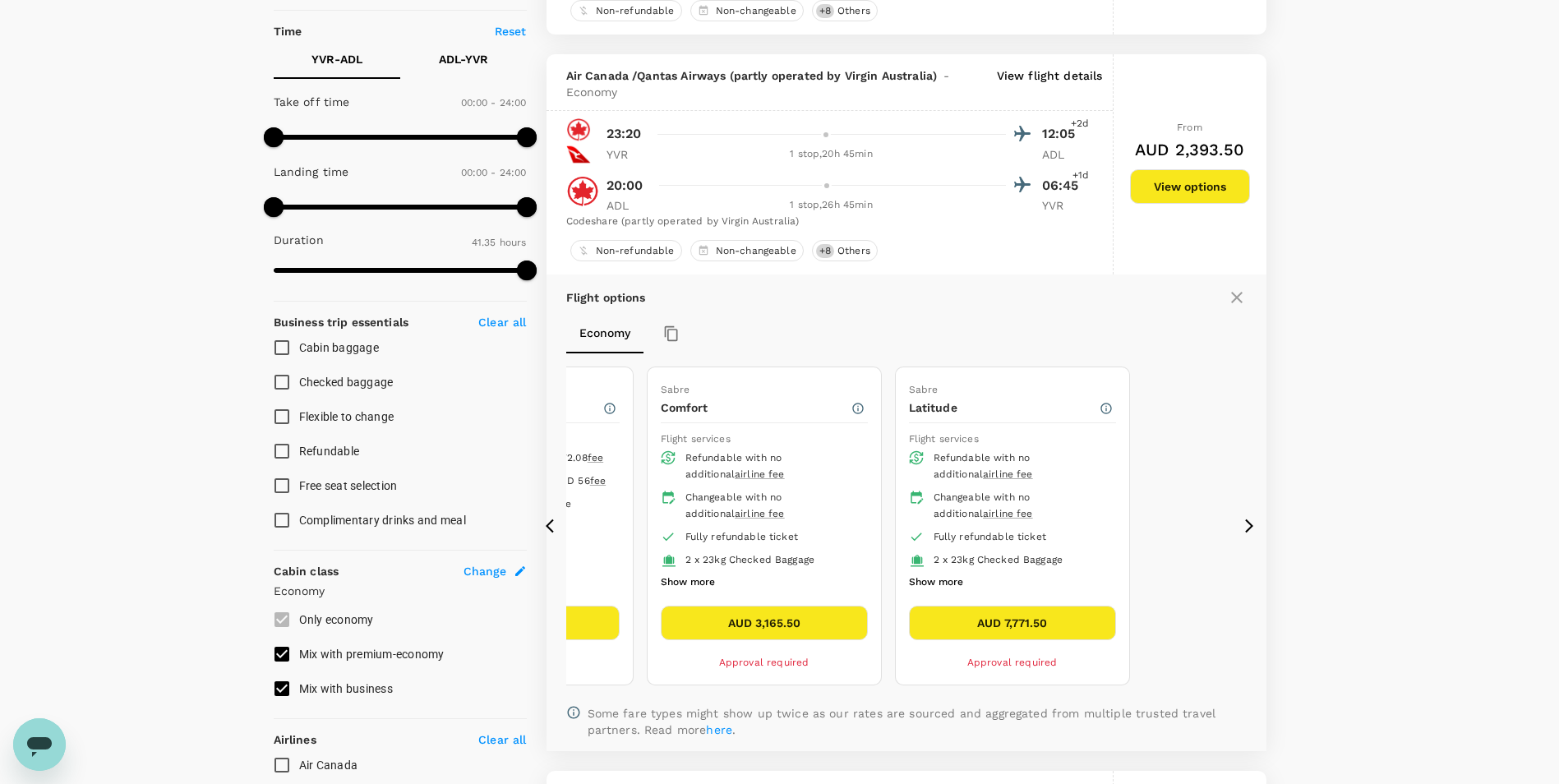 scroll, scrollTop: 354, scrollLeft: 0, axis: vertical 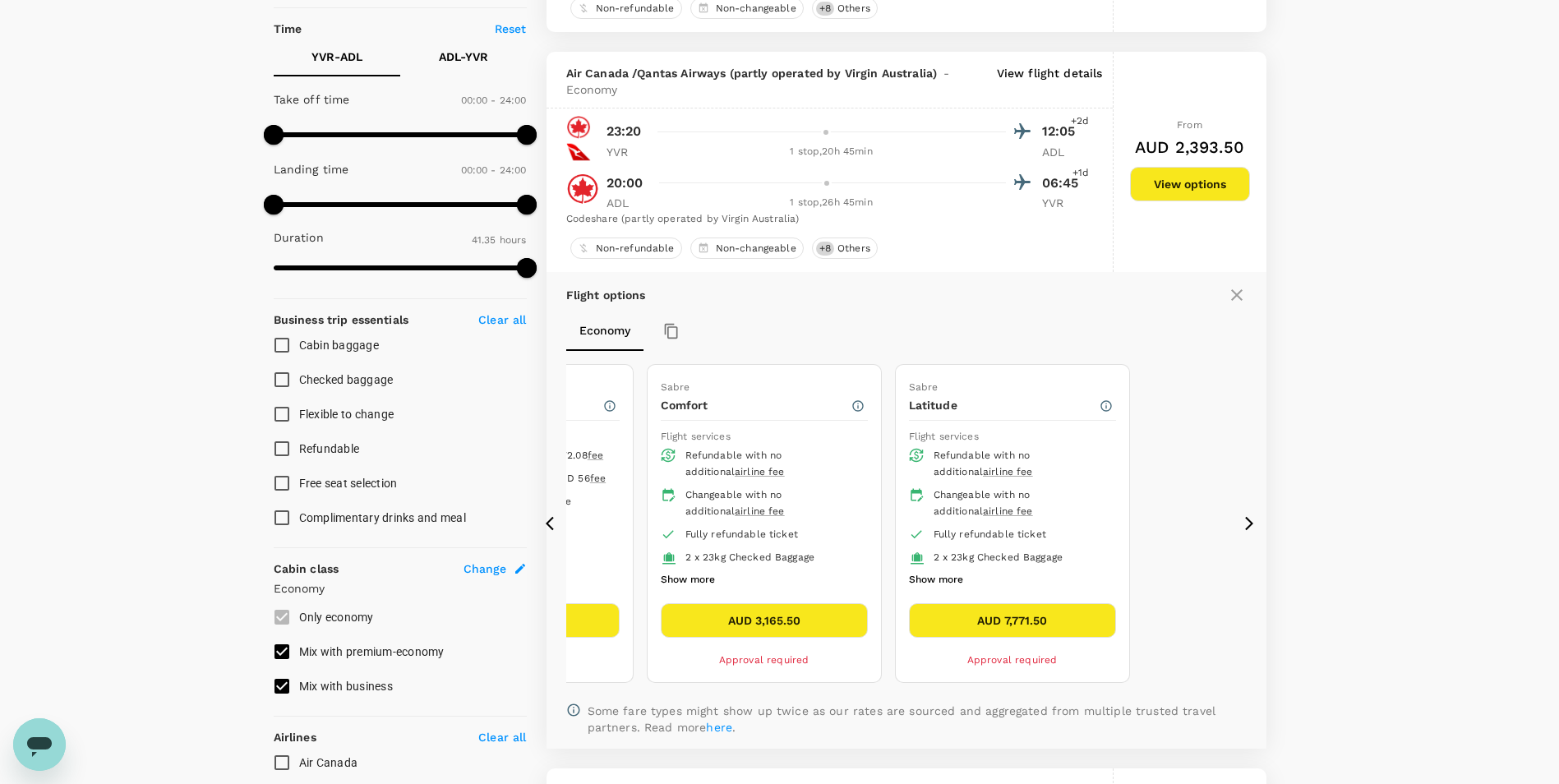 click 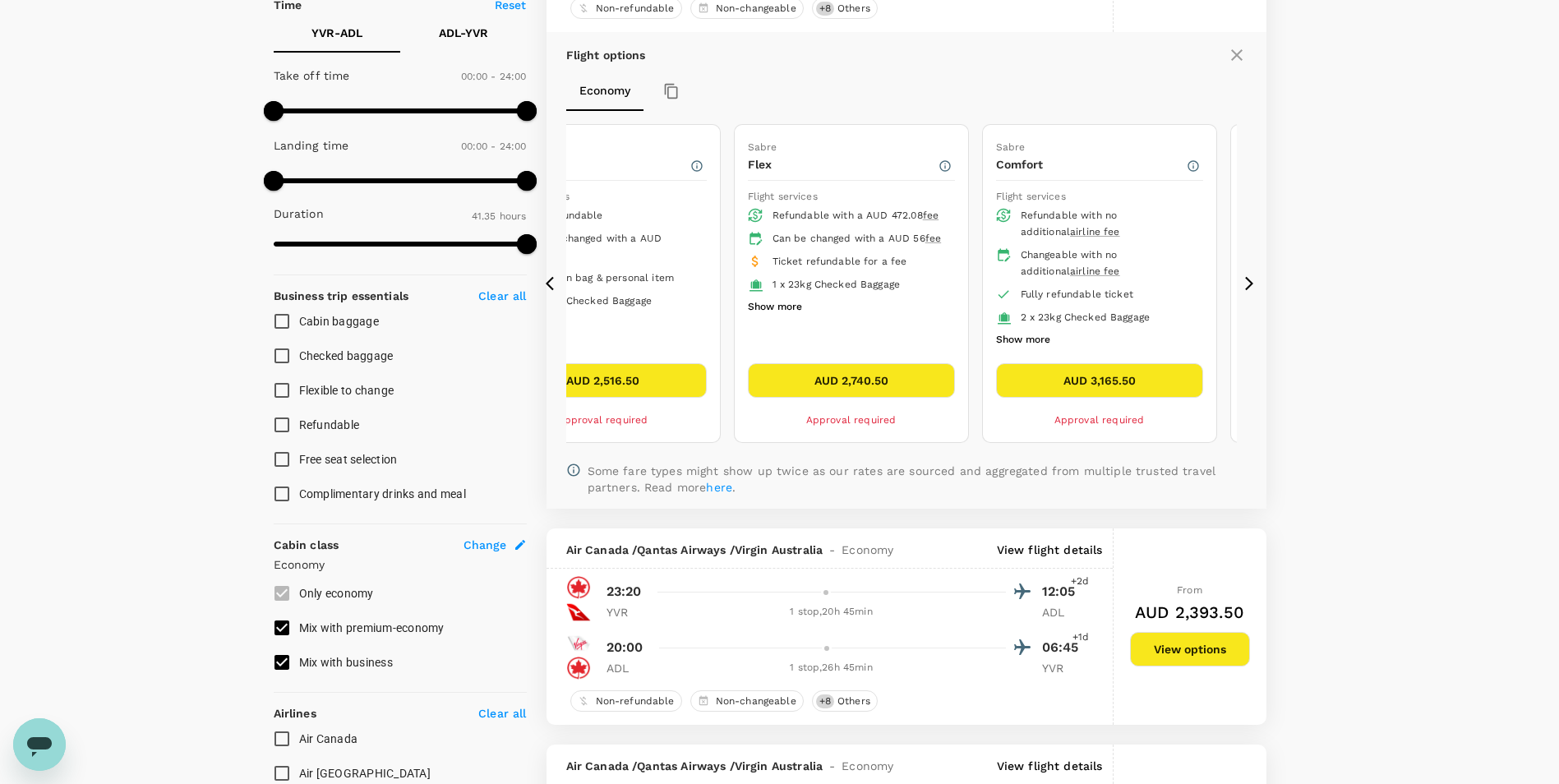 scroll, scrollTop: 272, scrollLeft: 0, axis: vertical 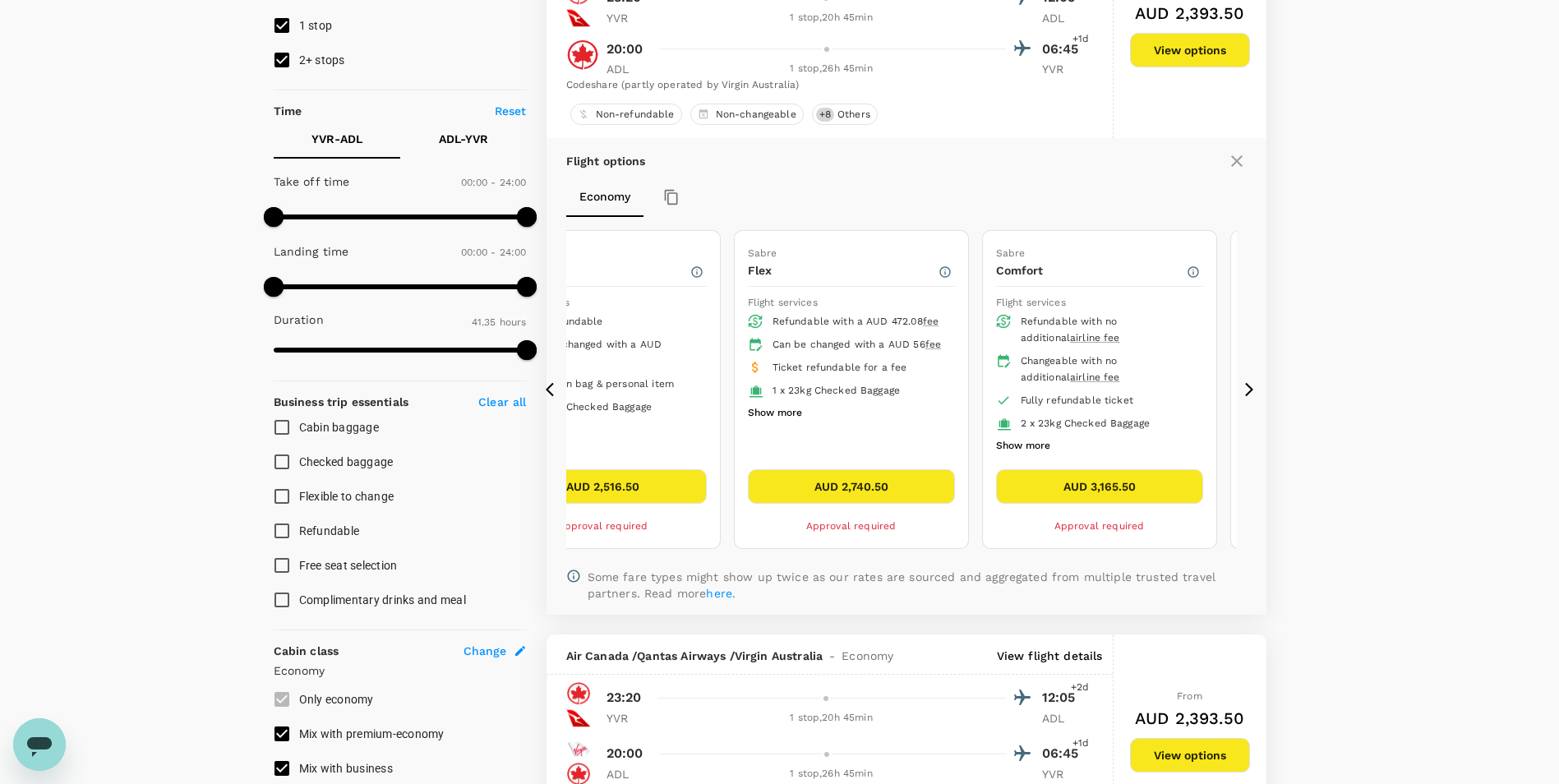 click on "Show more" at bounding box center (1023, 446) 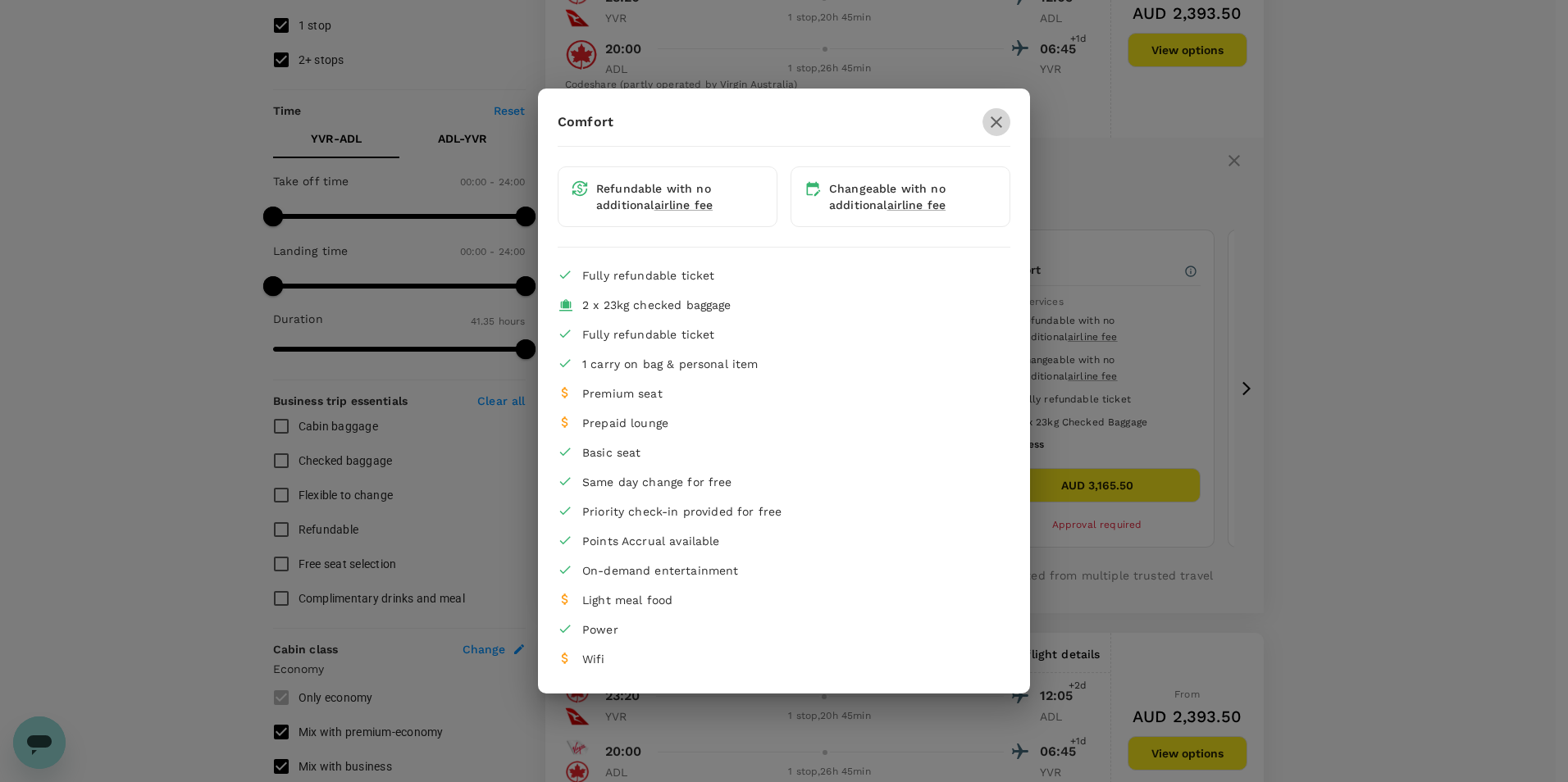 click 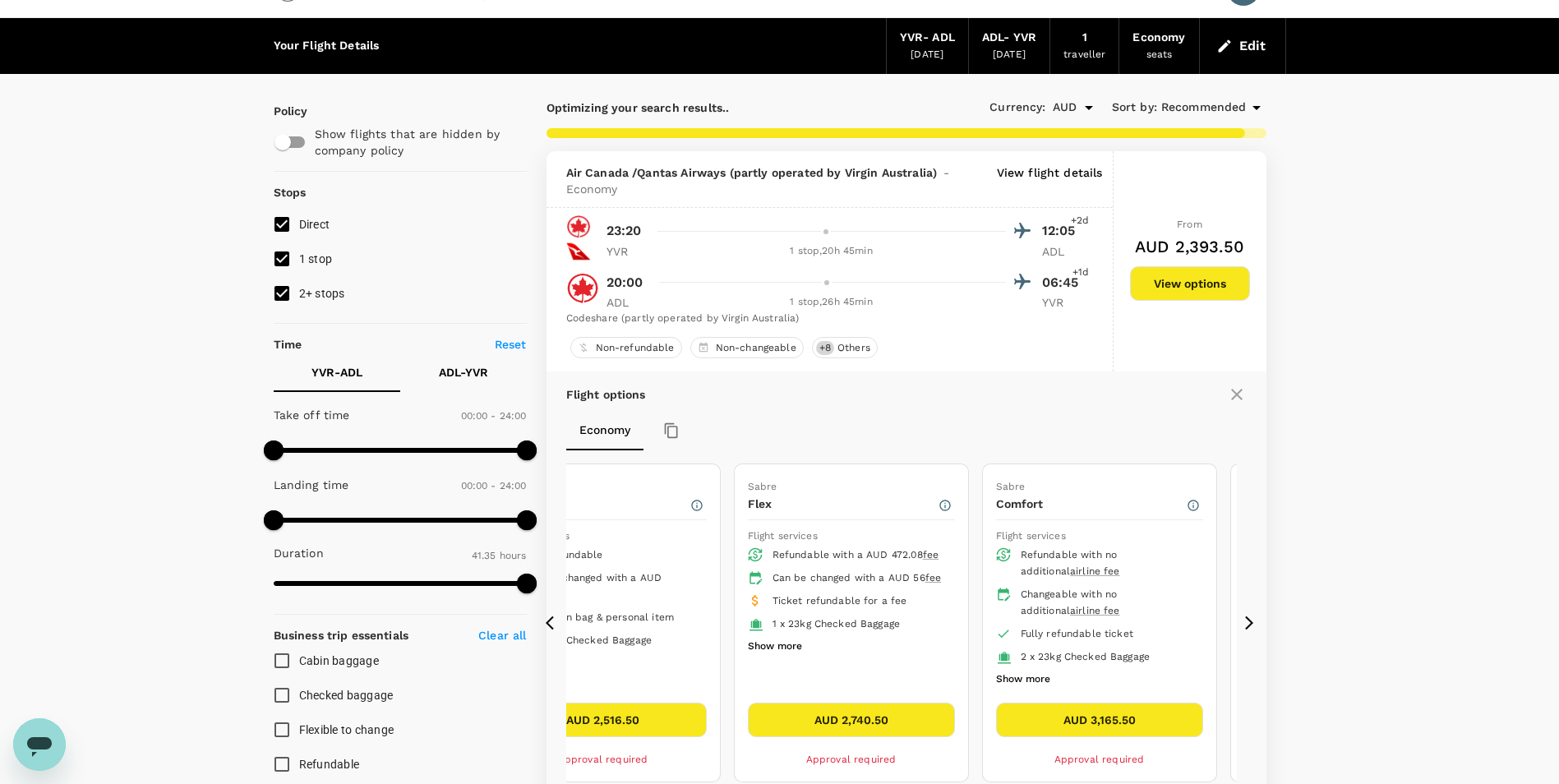 scroll, scrollTop: 0, scrollLeft: 0, axis: both 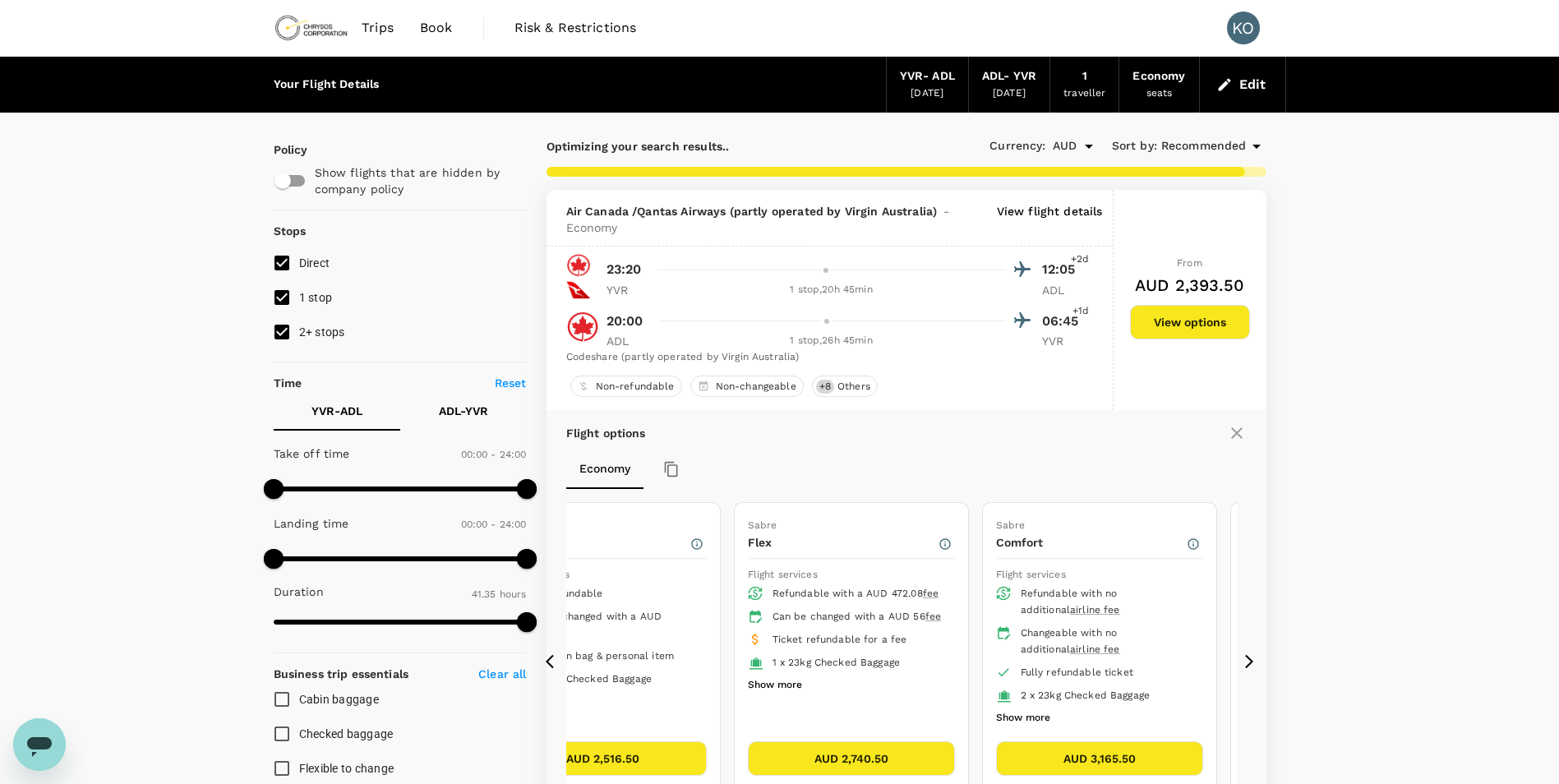 click on "Recommended" at bounding box center [1204, 146] 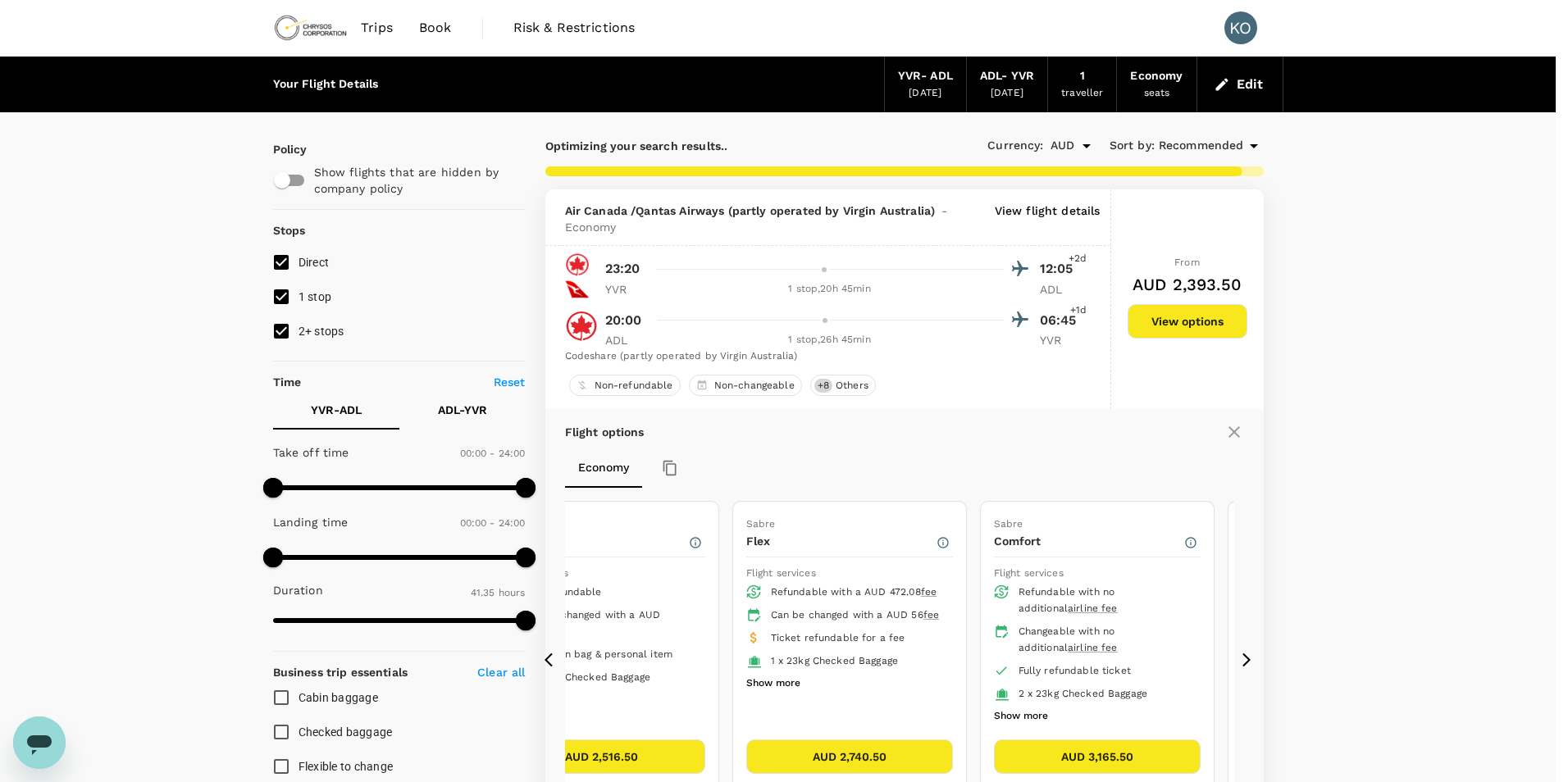 click at bounding box center (784, 391) 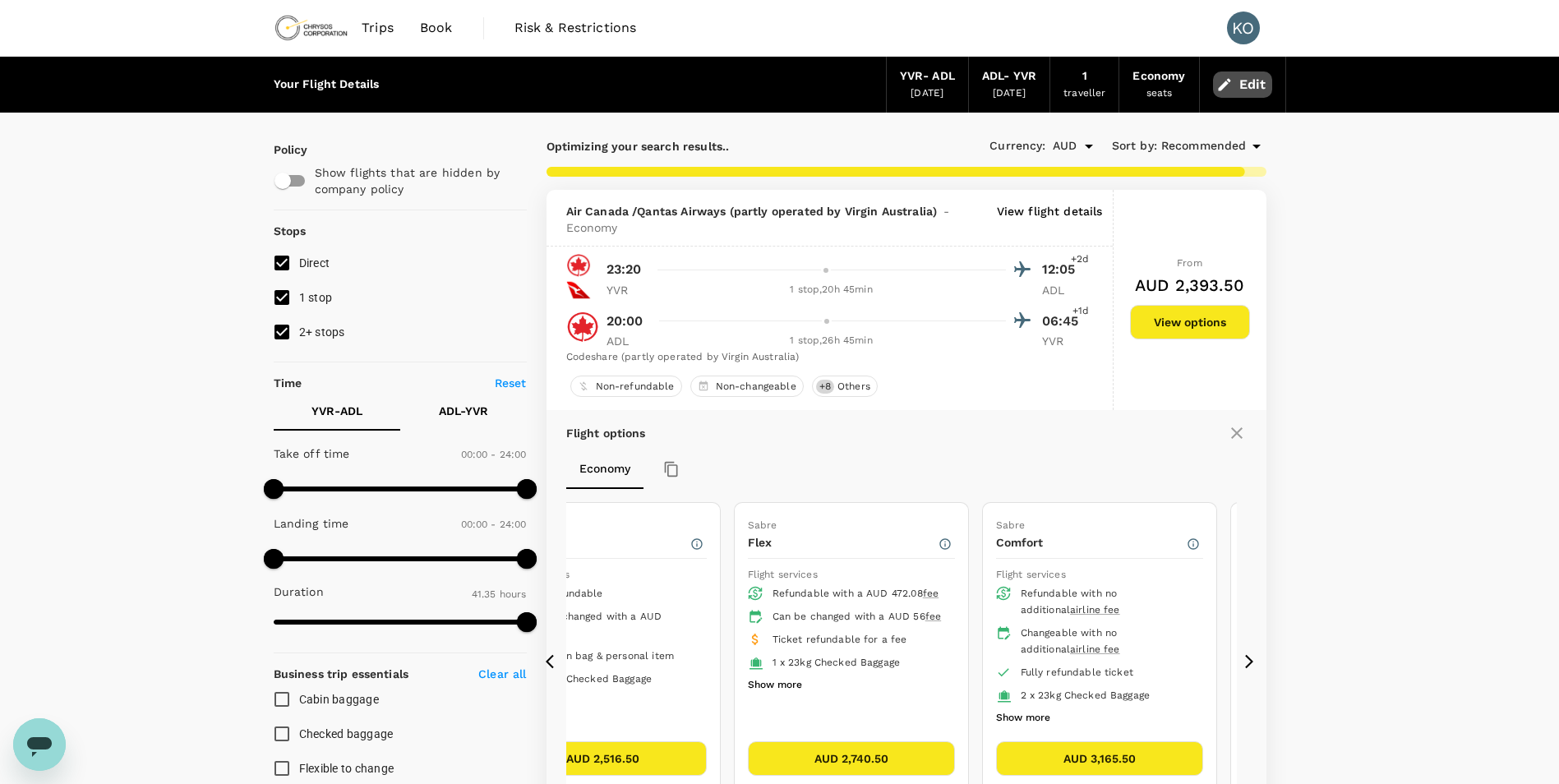 click 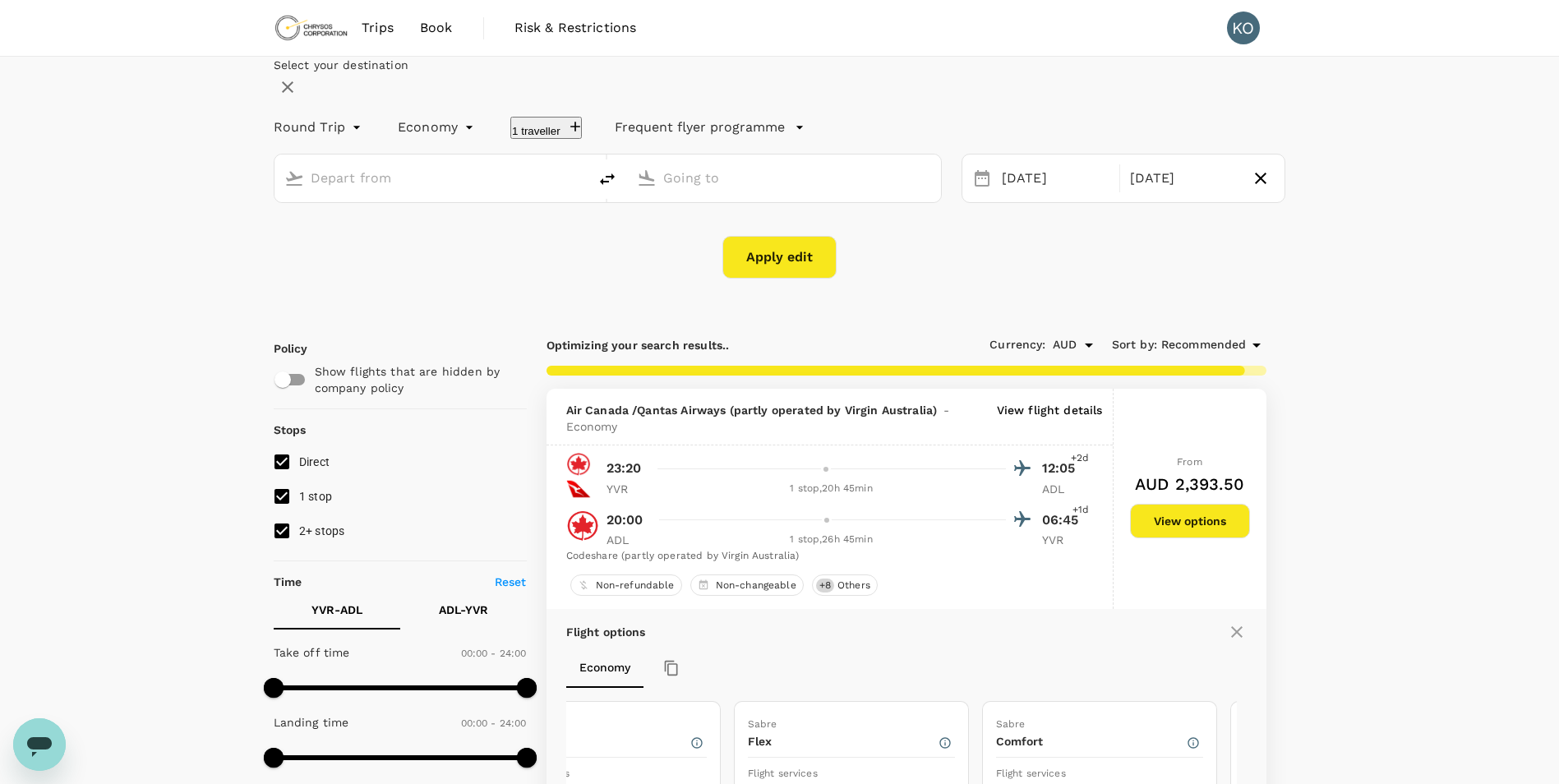 type on "Vancouver Intl  (YVR)" 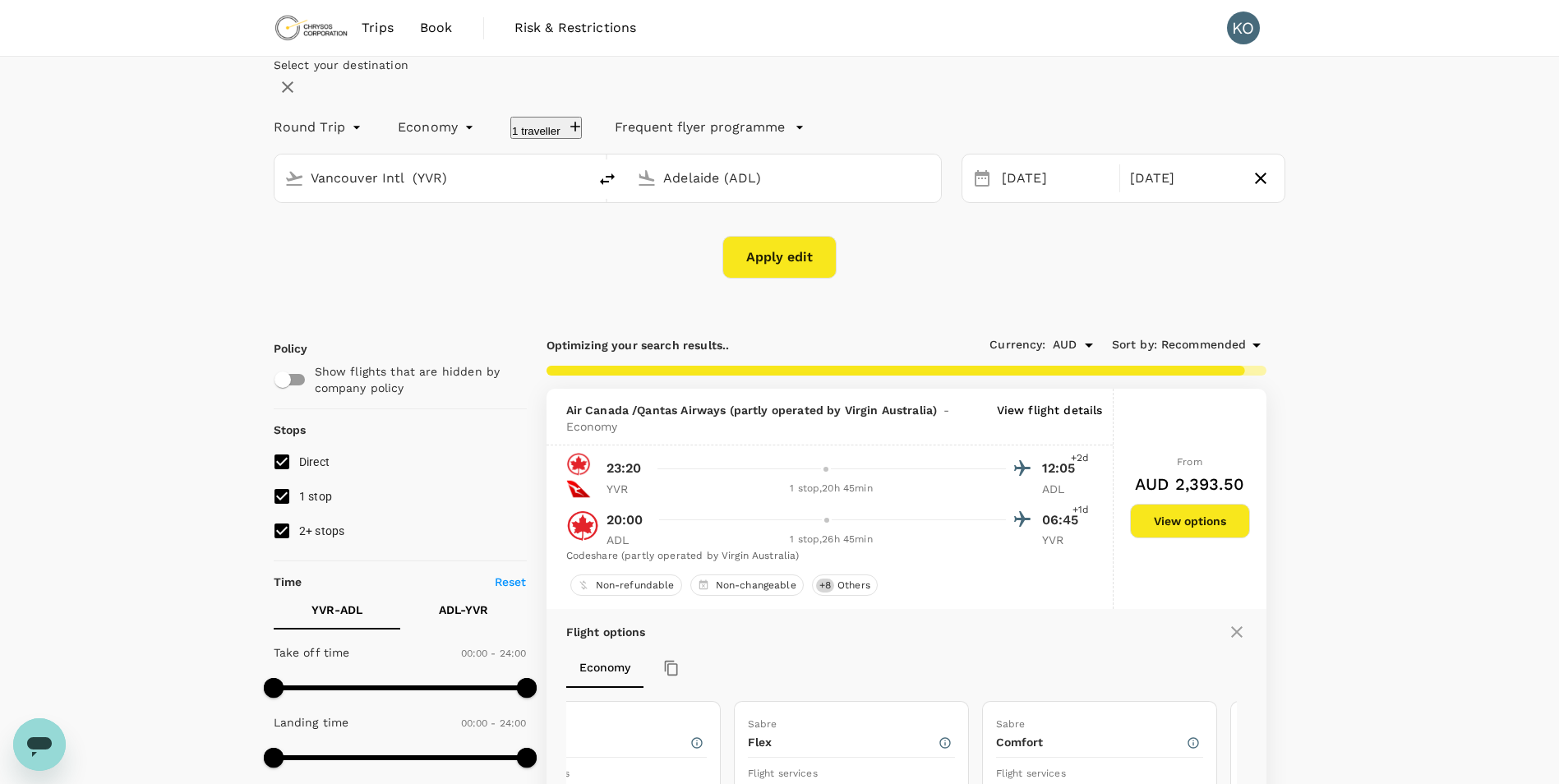 type on "3890" 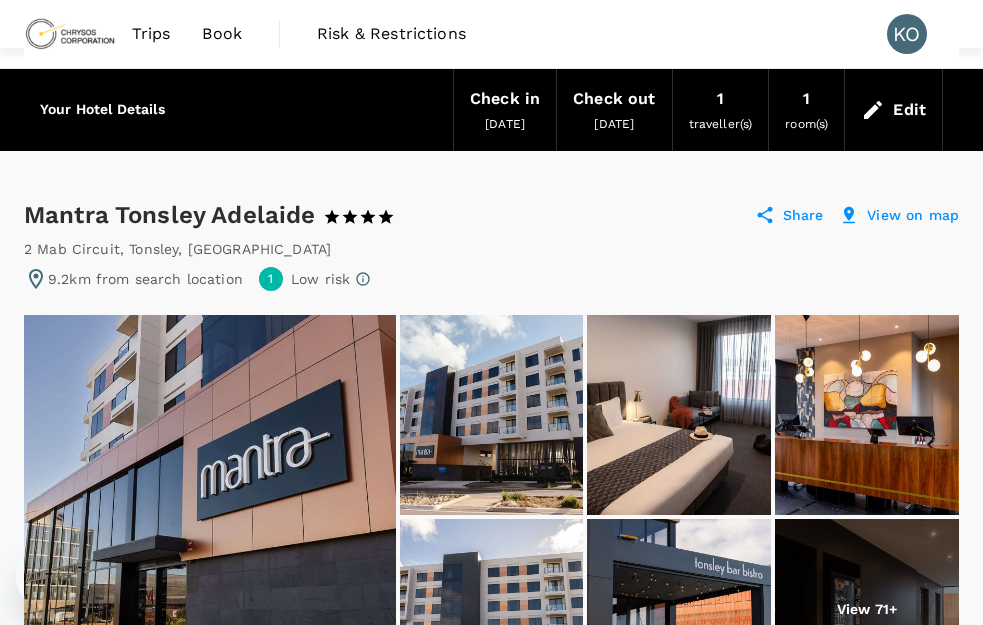 scroll, scrollTop: 1455, scrollLeft: 0, axis: vertical 